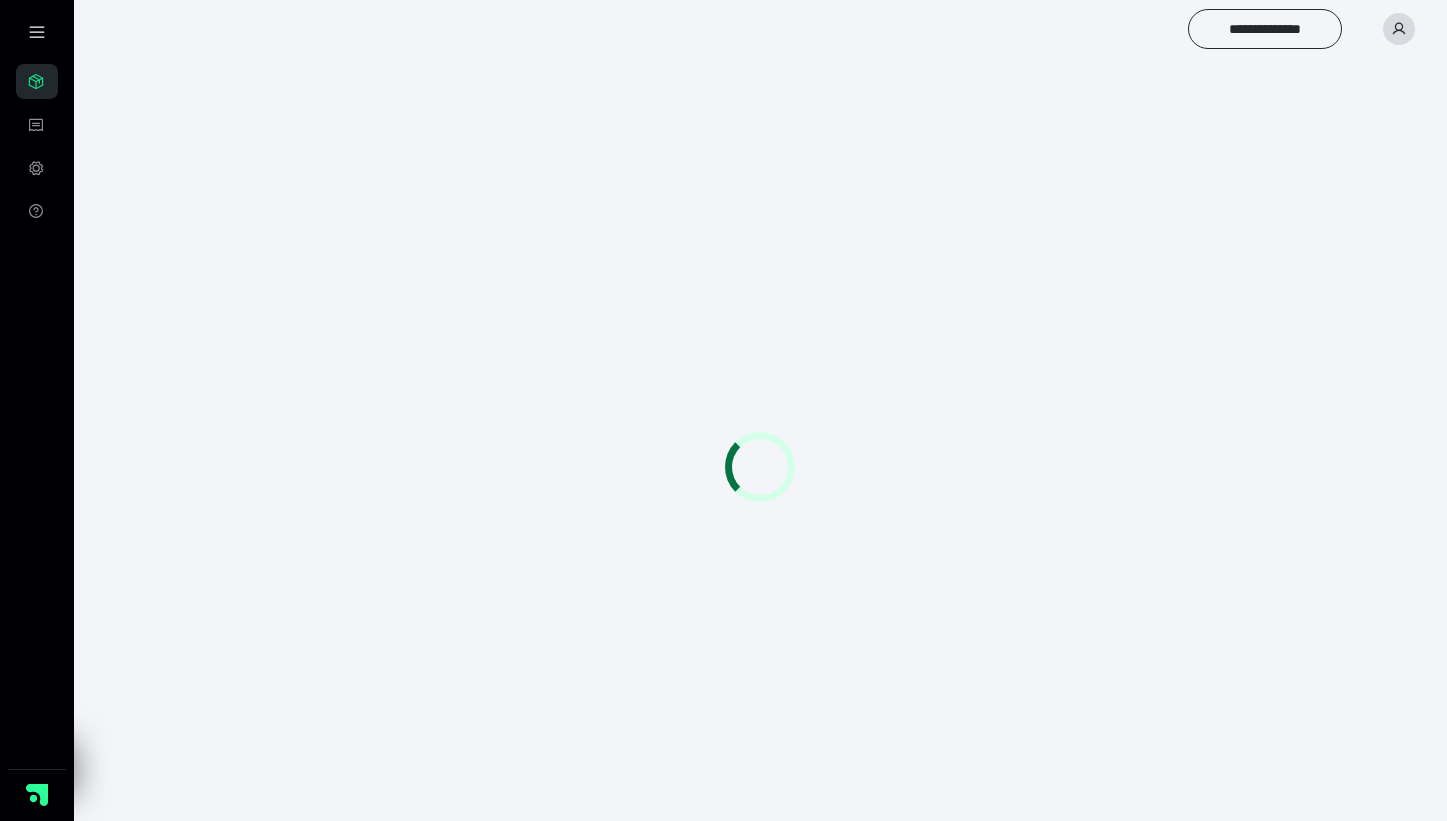 scroll, scrollTop: 0, scrollLeft: 0, axis: both 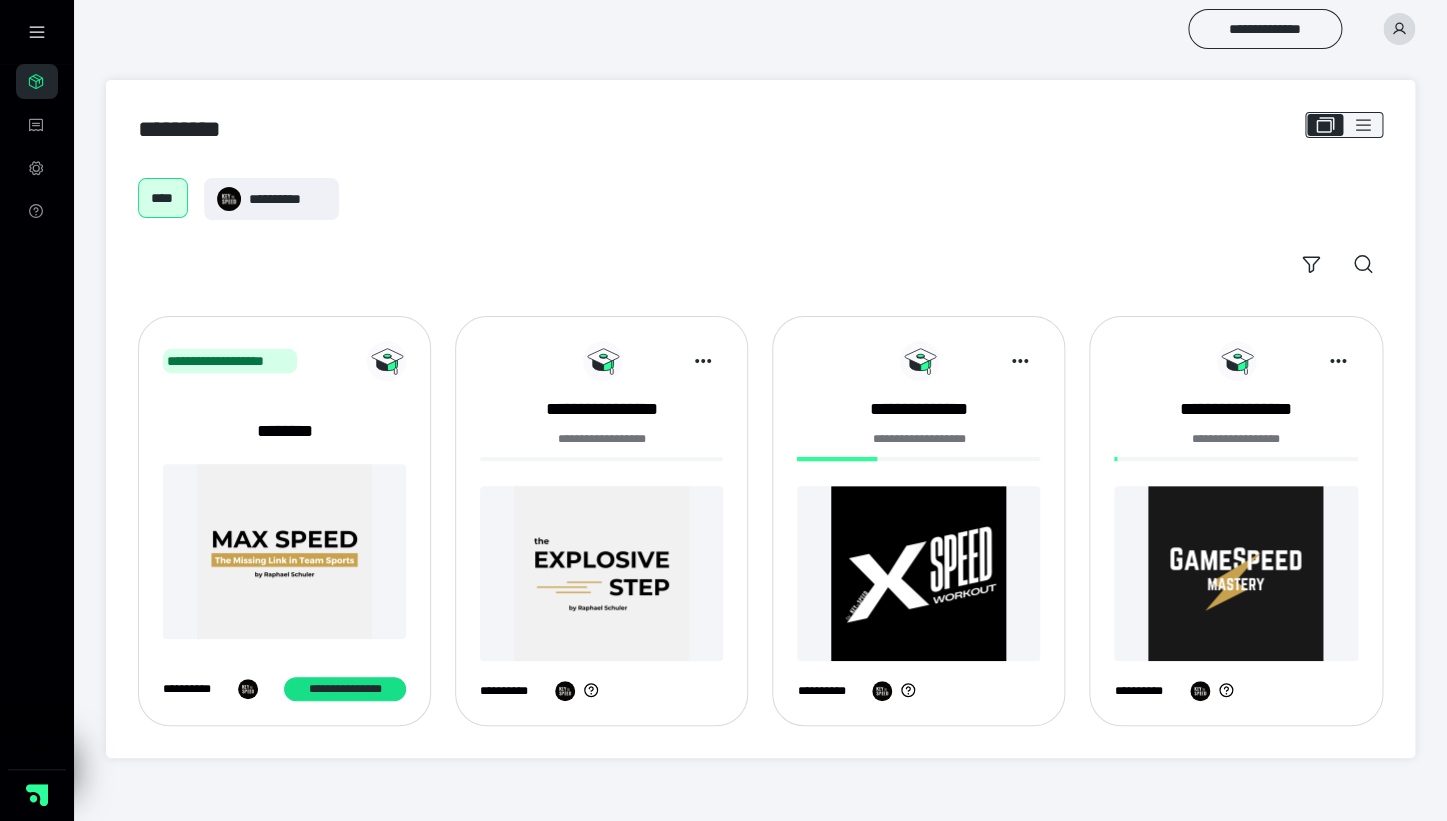 click at bounding box center (601, 573) 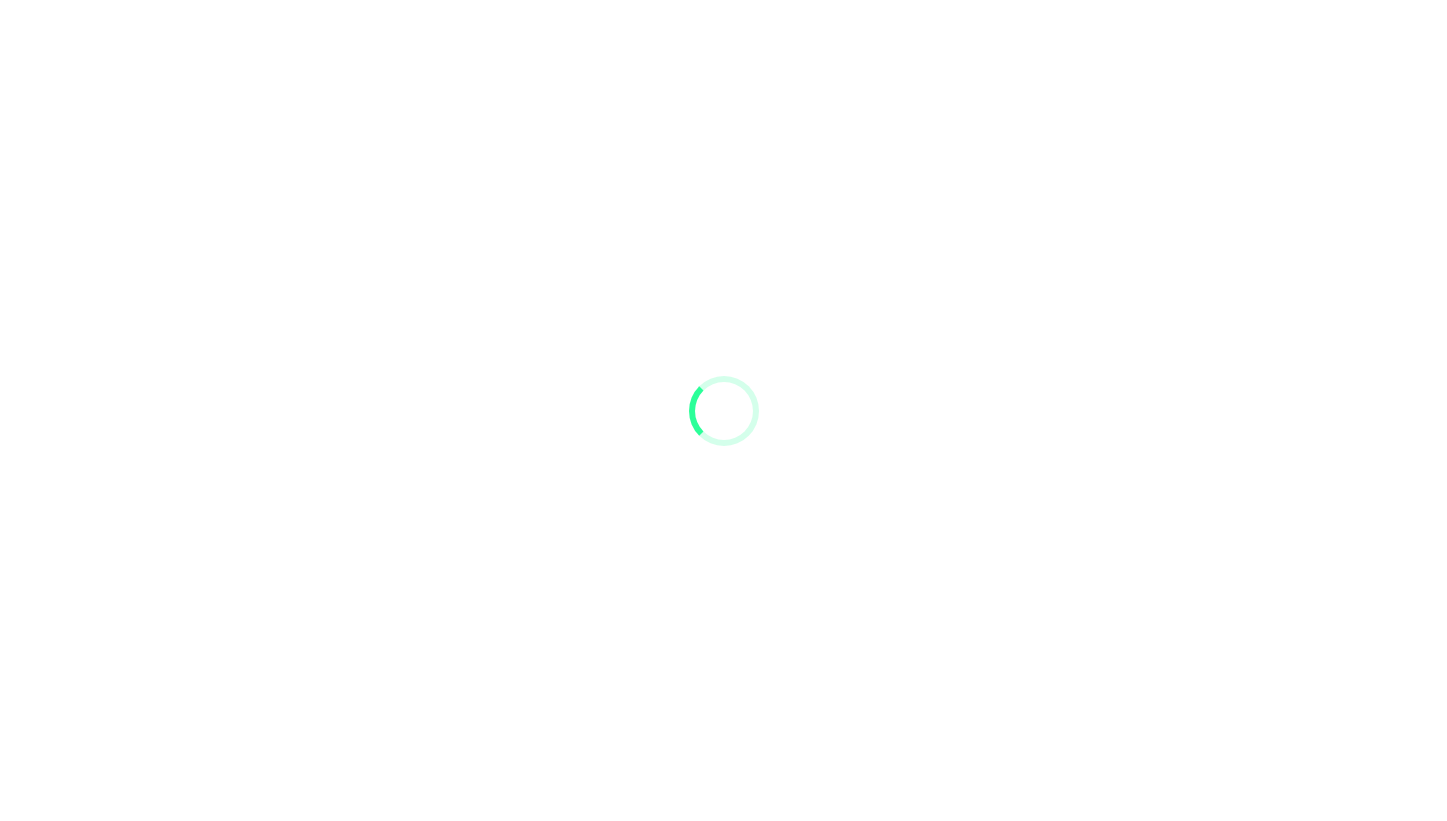 scroll, scrollTop: 0, scrollLeft: 0, axis: both 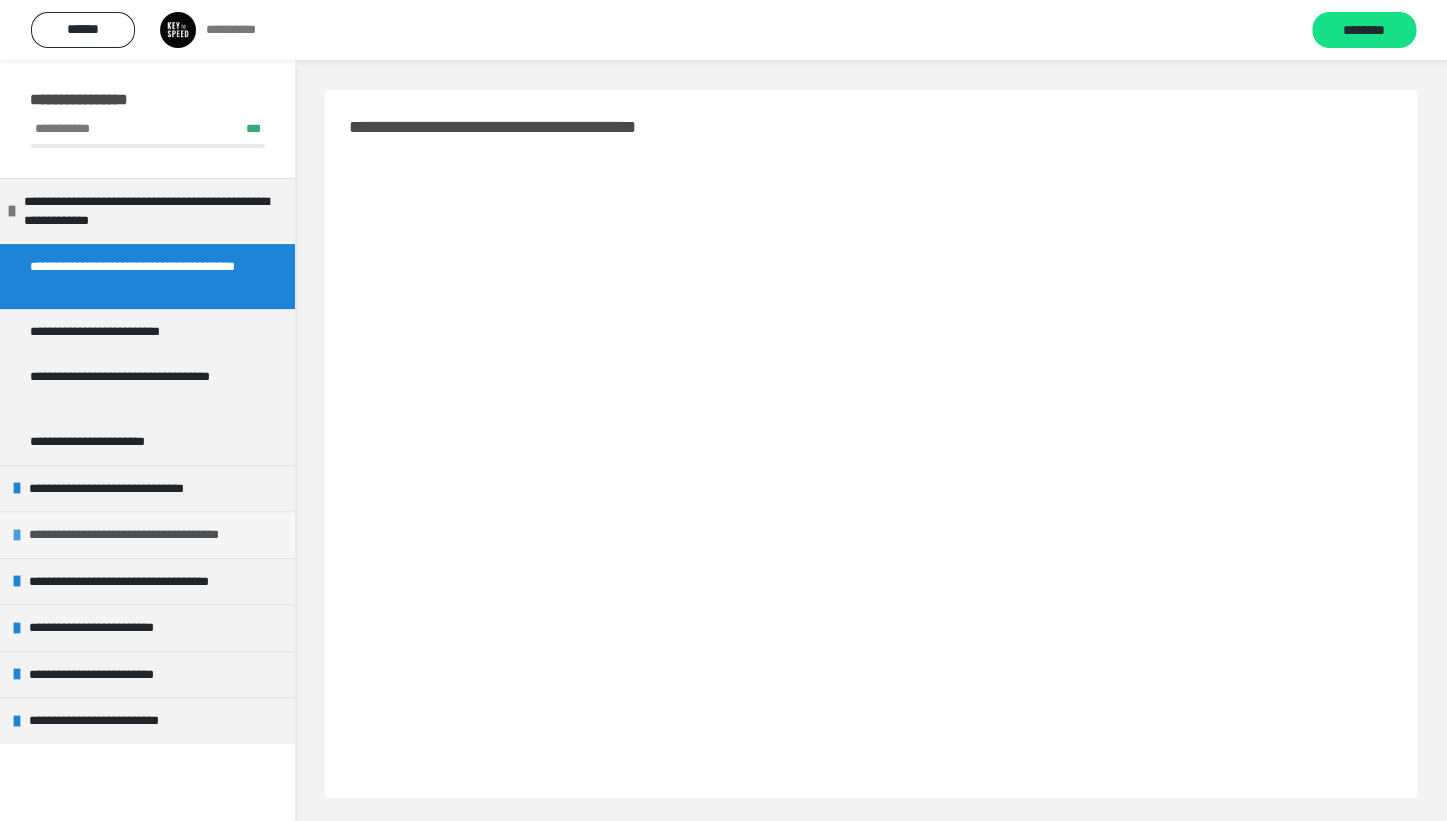 click on "**********" at bounding box center (150, 535) 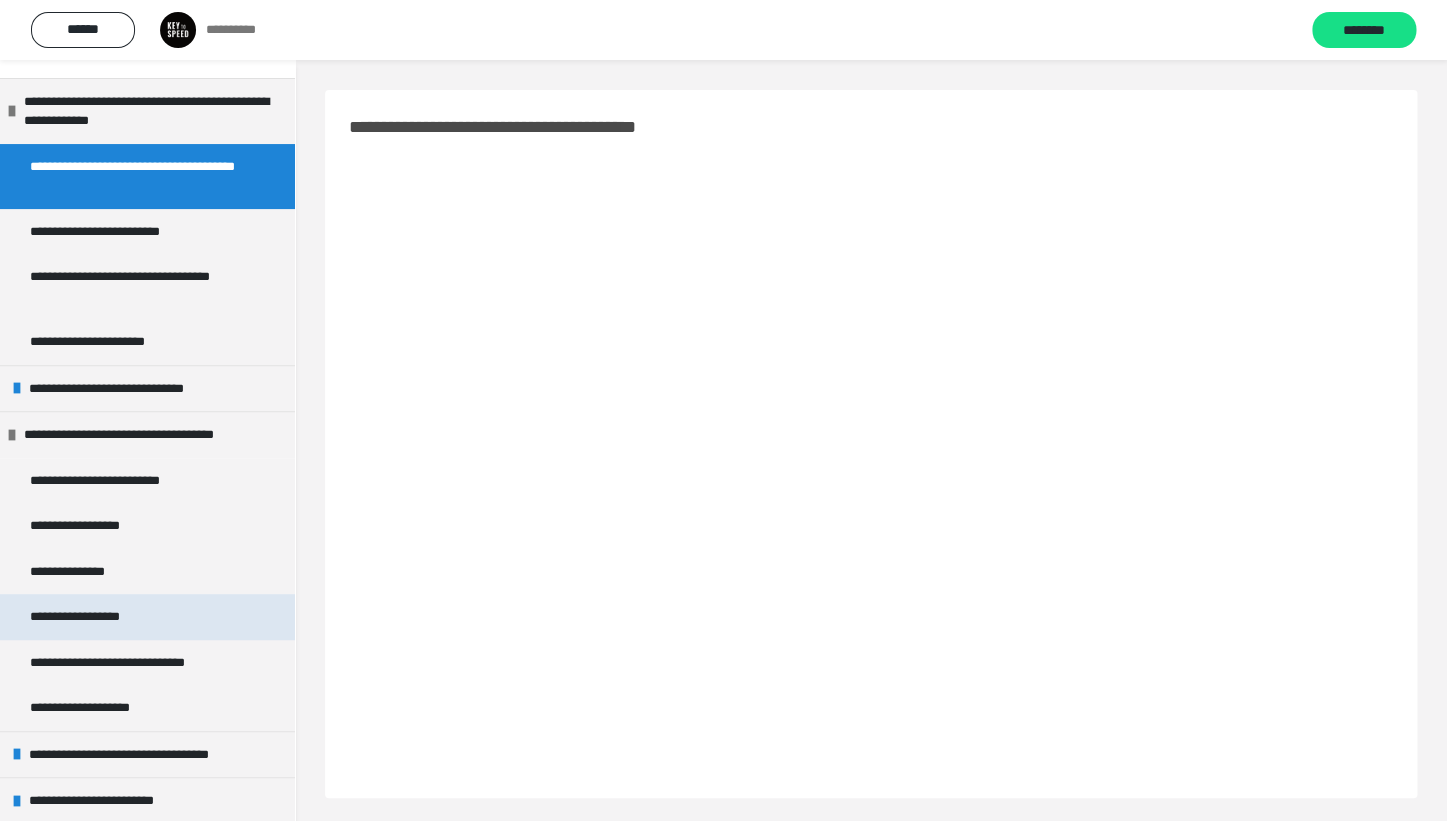 scroll, scrollTop: 106, scrollLeft: 0, axis: vertical 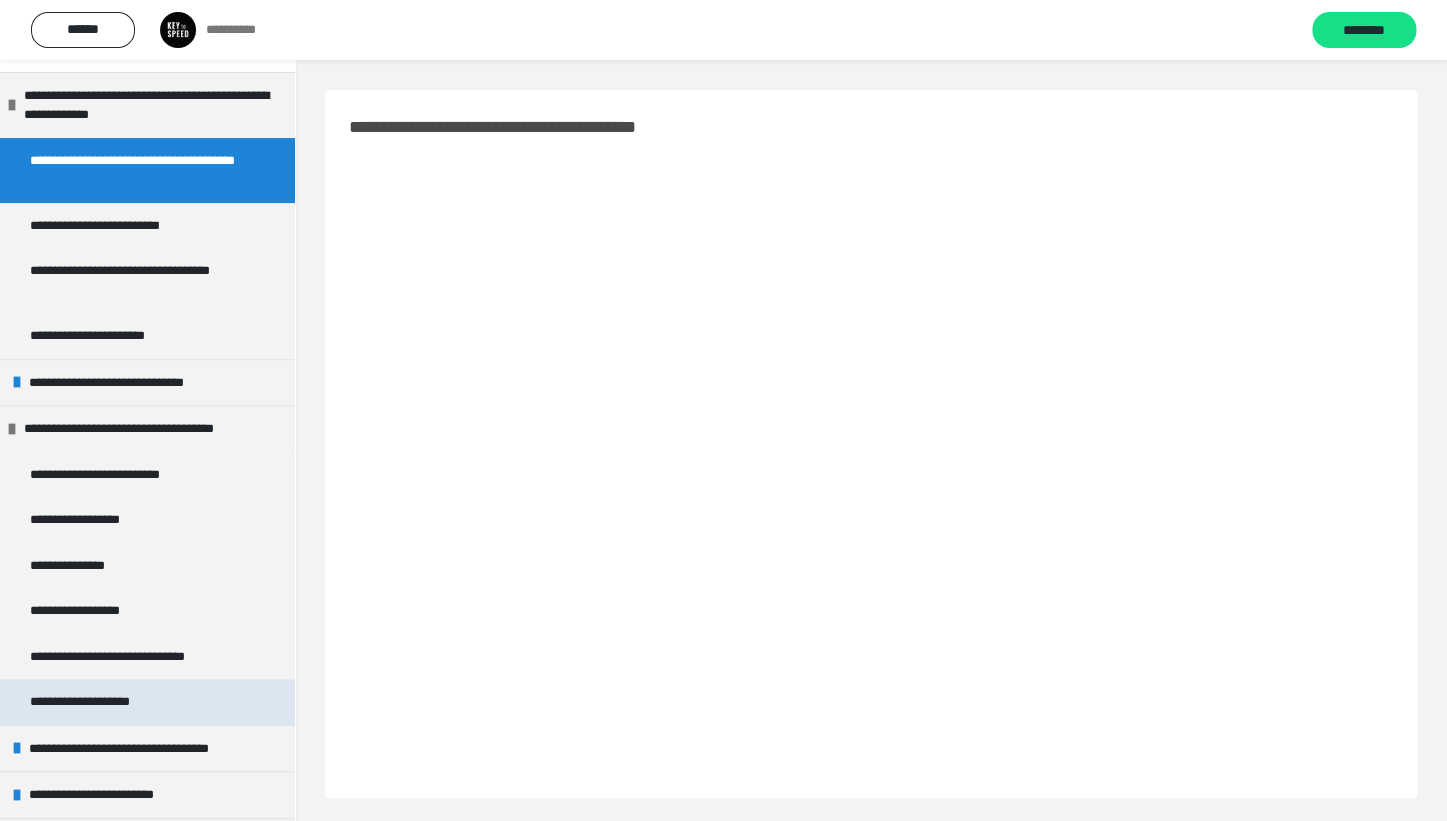 click on "**********" at bounding box center (92, 702) 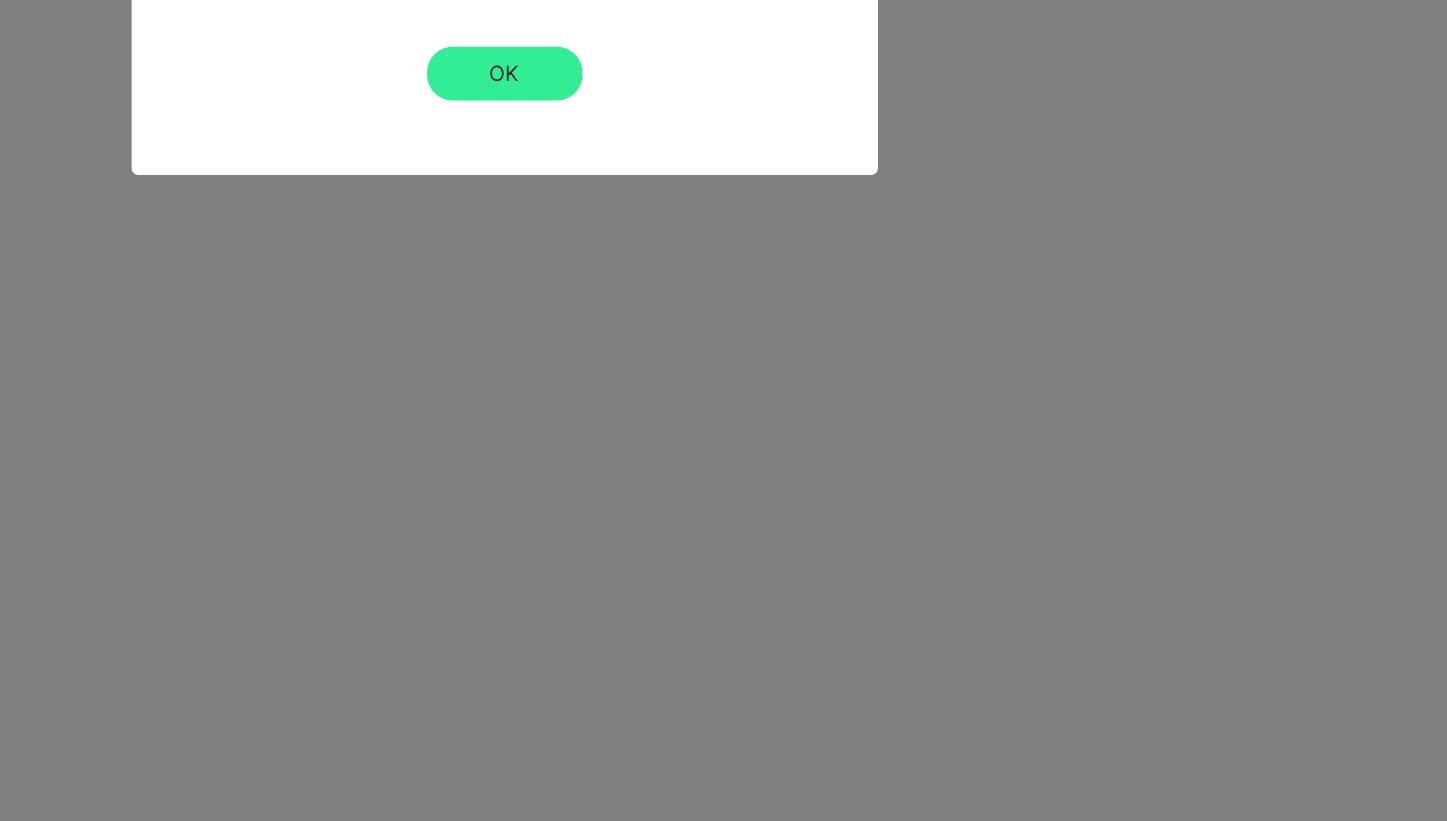 click on "OK" at bounding box center [724, 232] 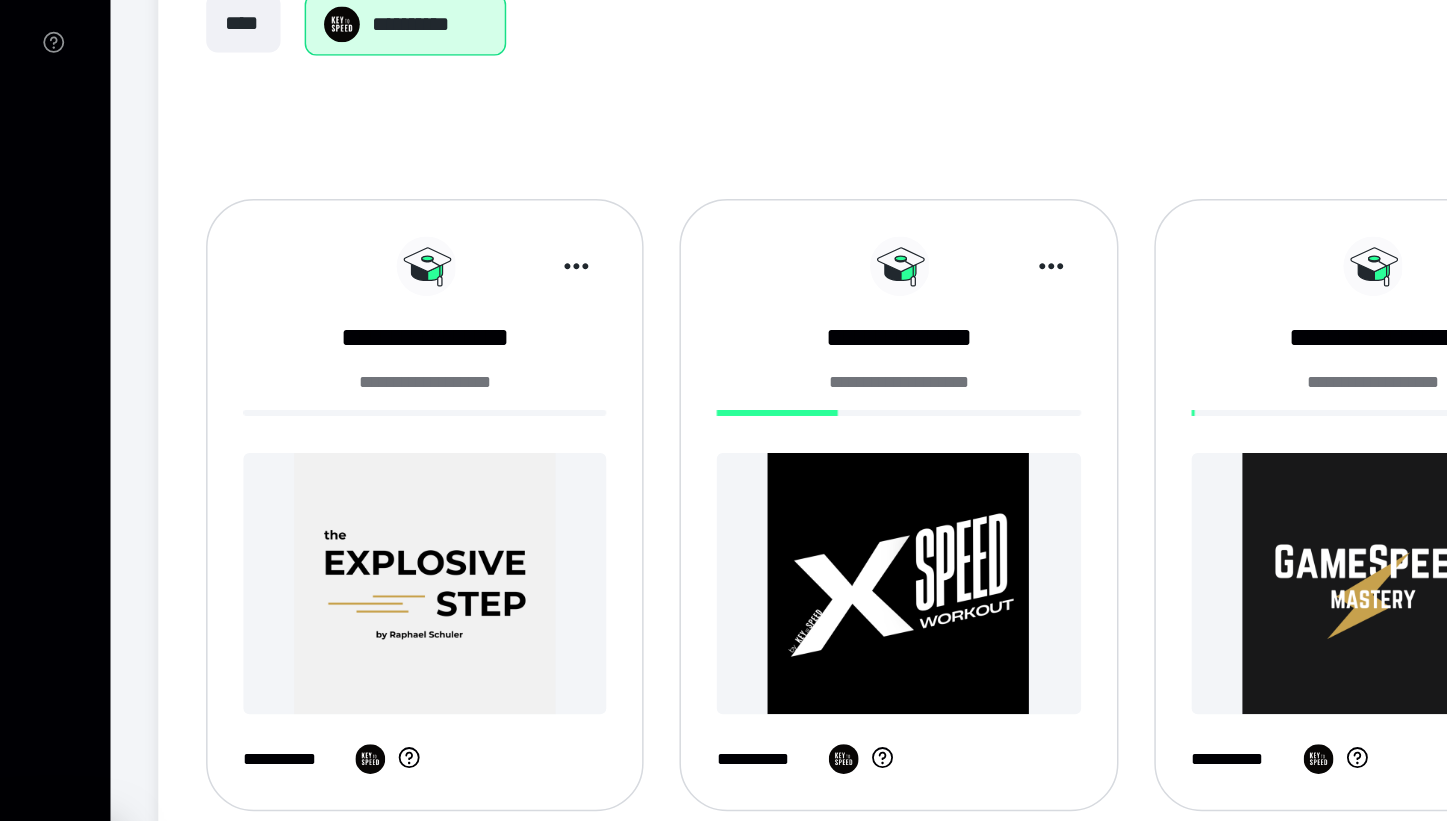 click at bounding box center (284, 573) 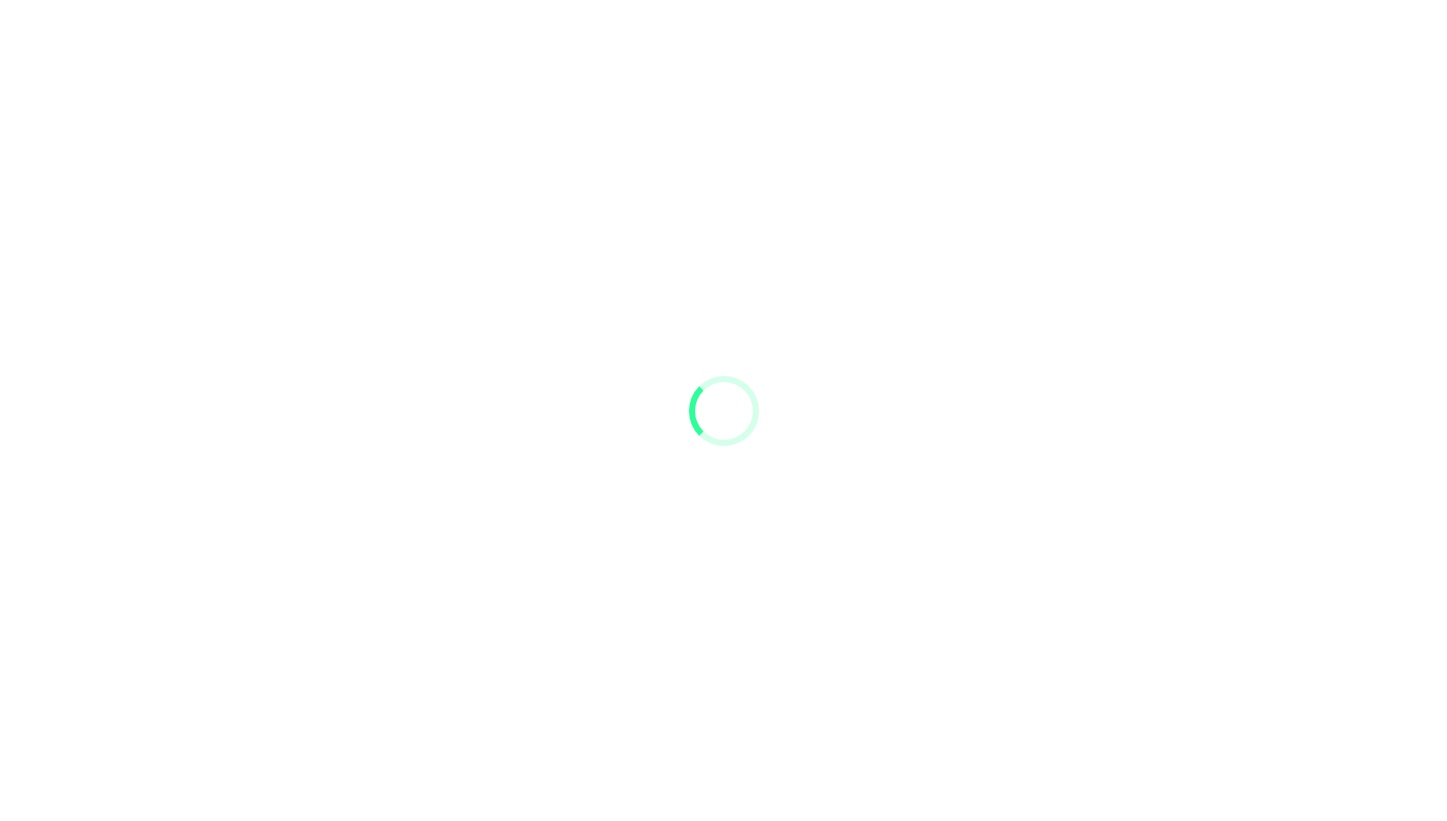 scroll, scrollTop: 0, scrollLeft: 0, axis: both 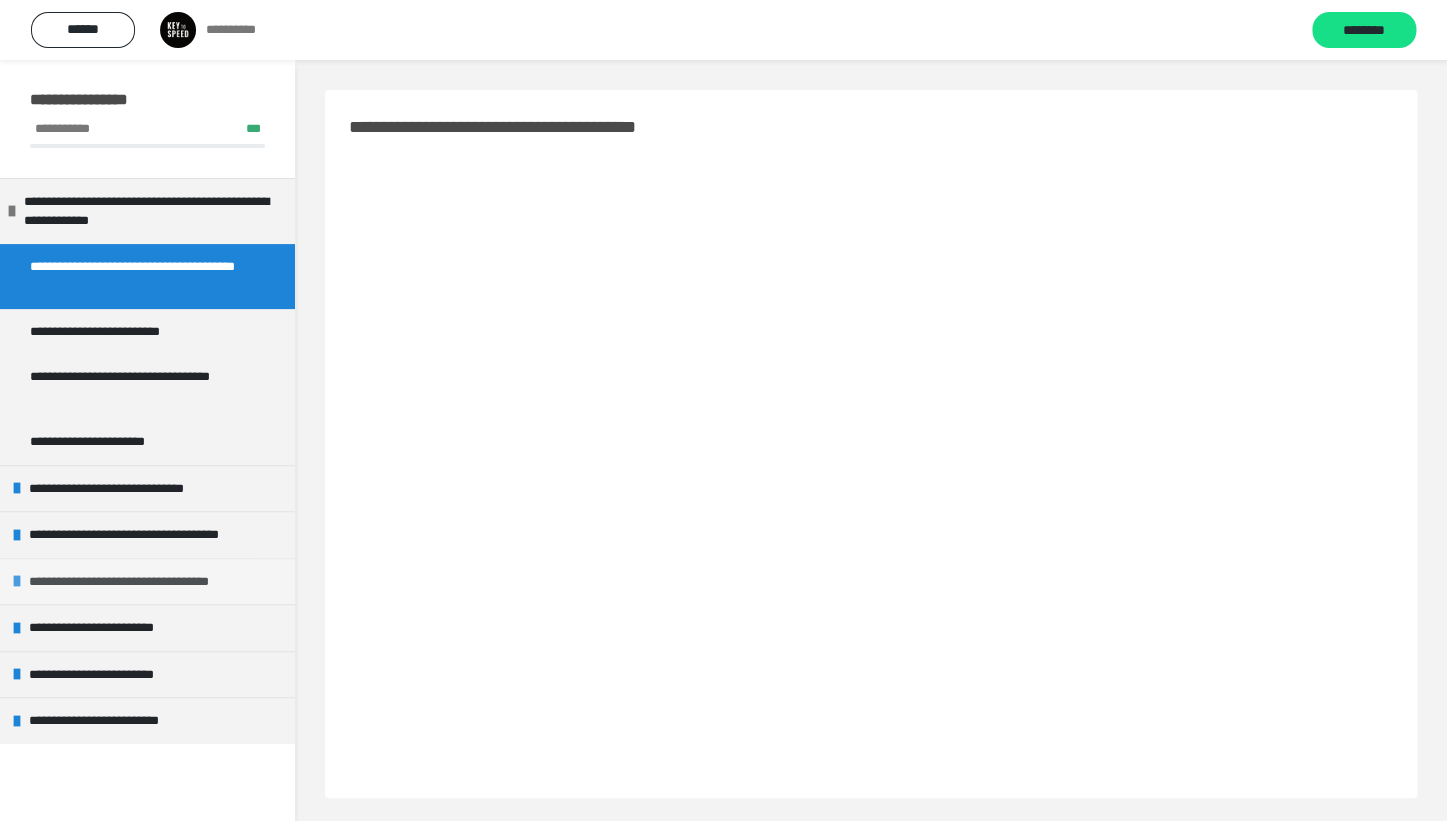 click on "**********" at bounding box center (149, 582) 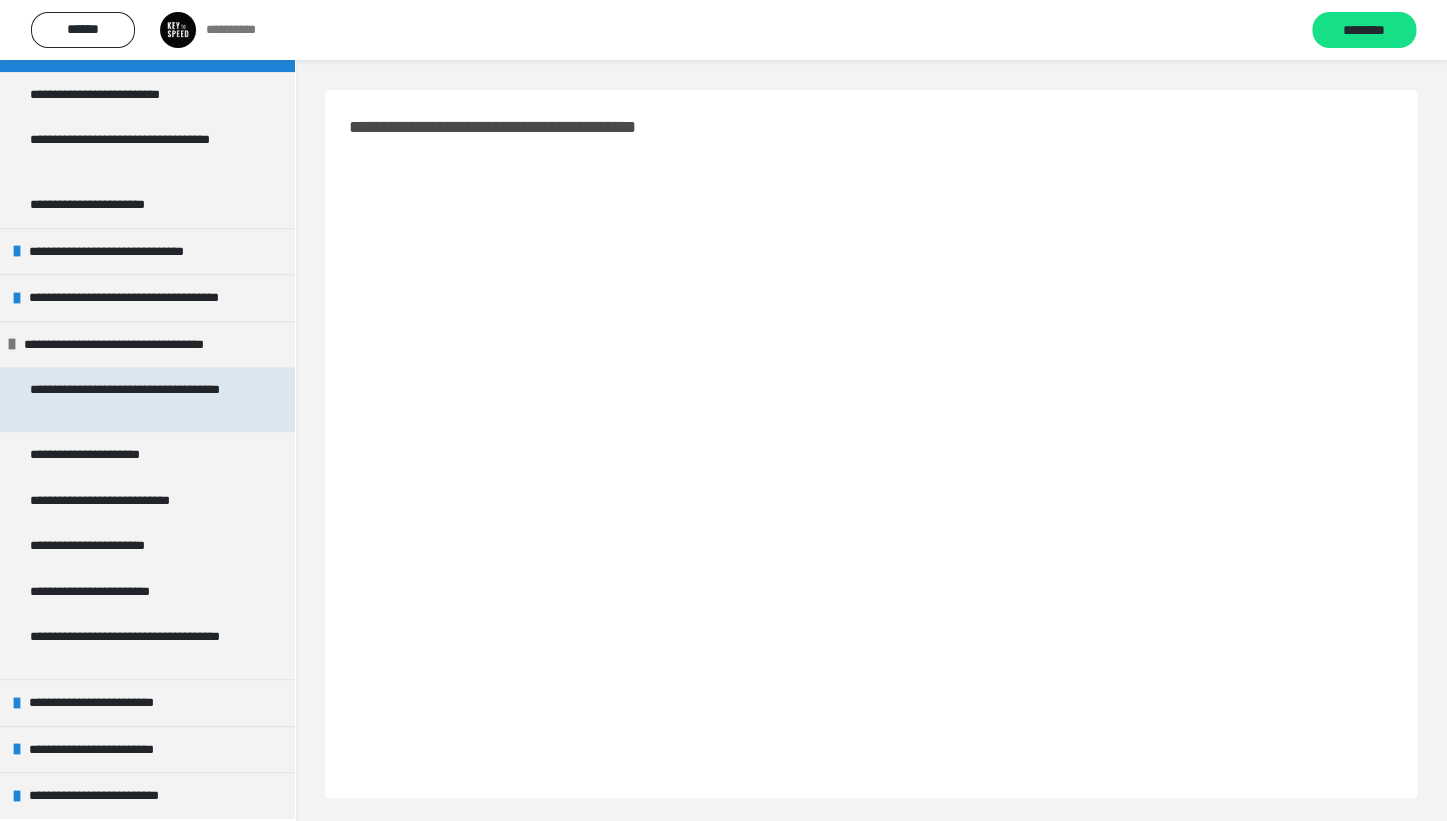 scroll, scrollTop: 238, scrollLeft: 0, axis: vertical 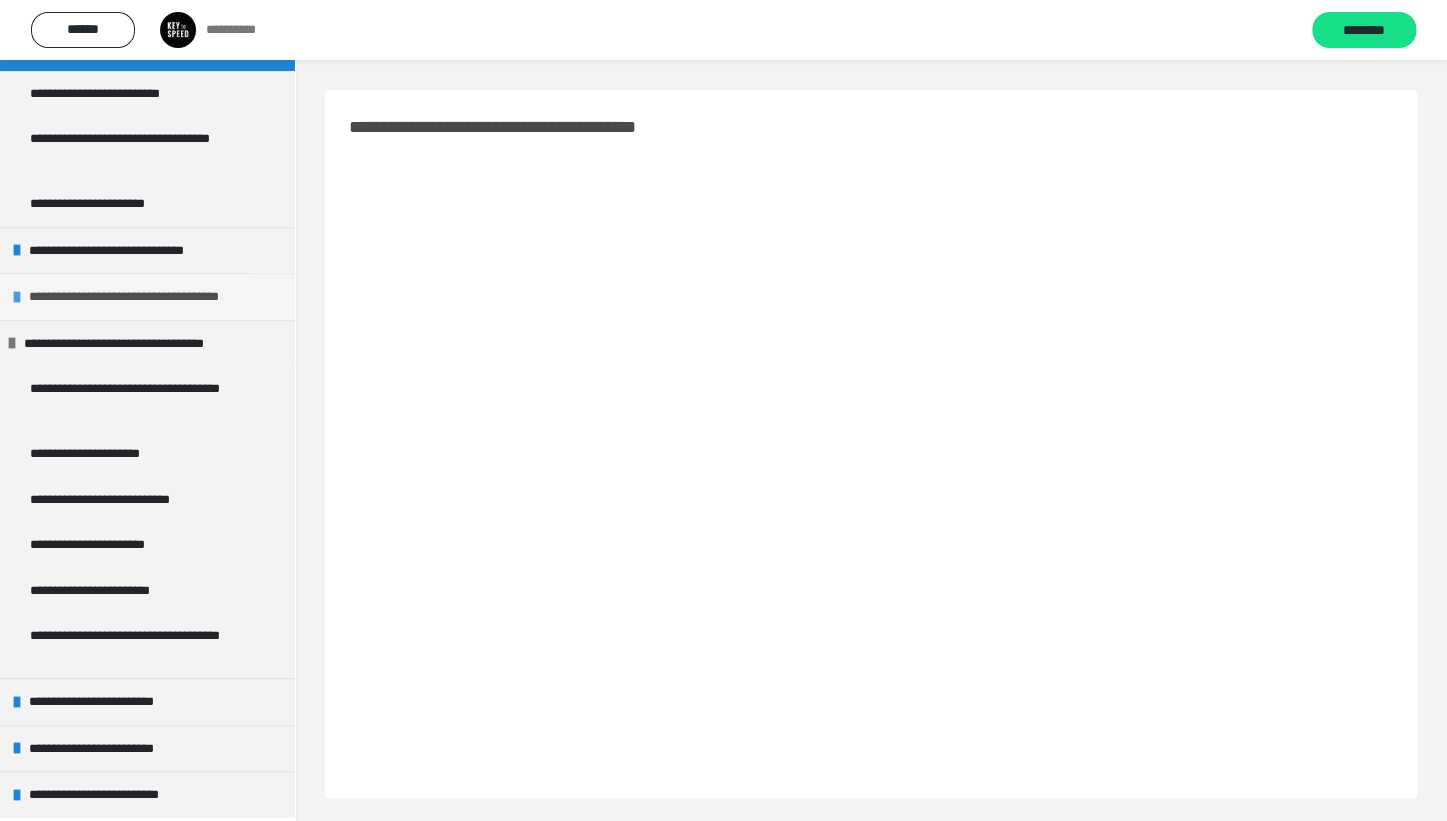 click on "**********" at bounding box center [150, 297] 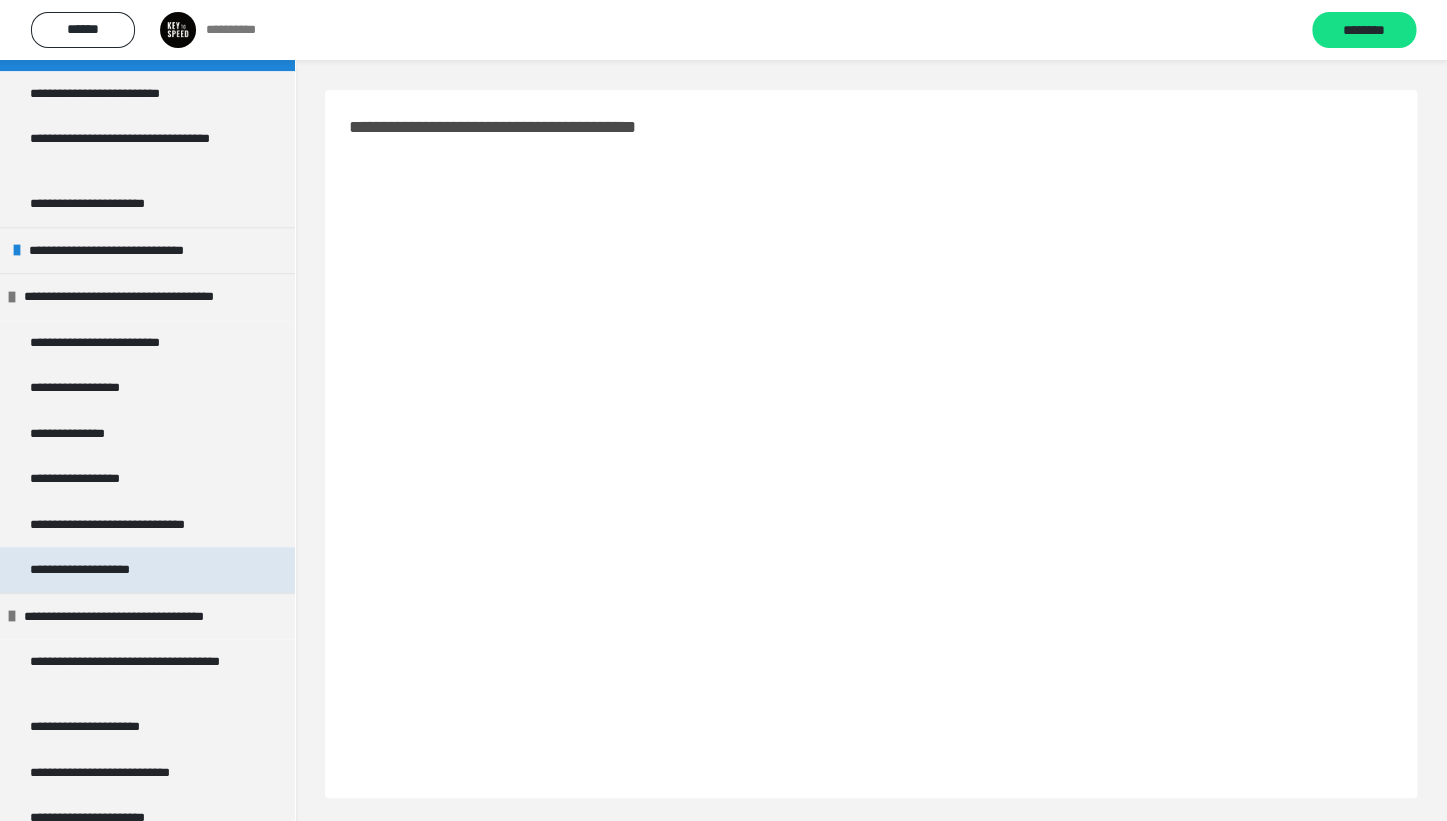 click on "**********" at bounding box center (92, 570) 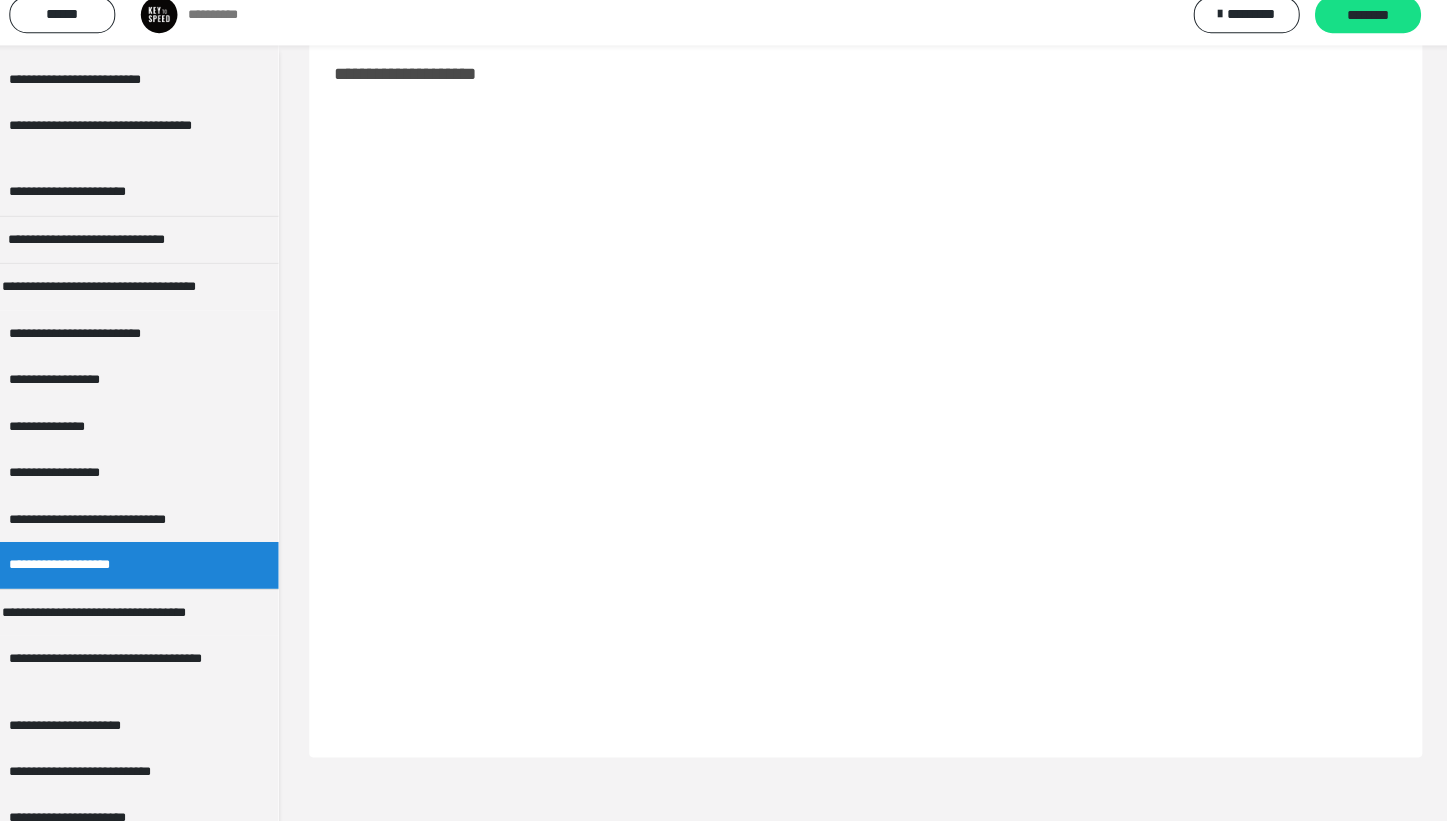 scroll, scrollTop: 47, scrollLeft: 0, axis: vertical 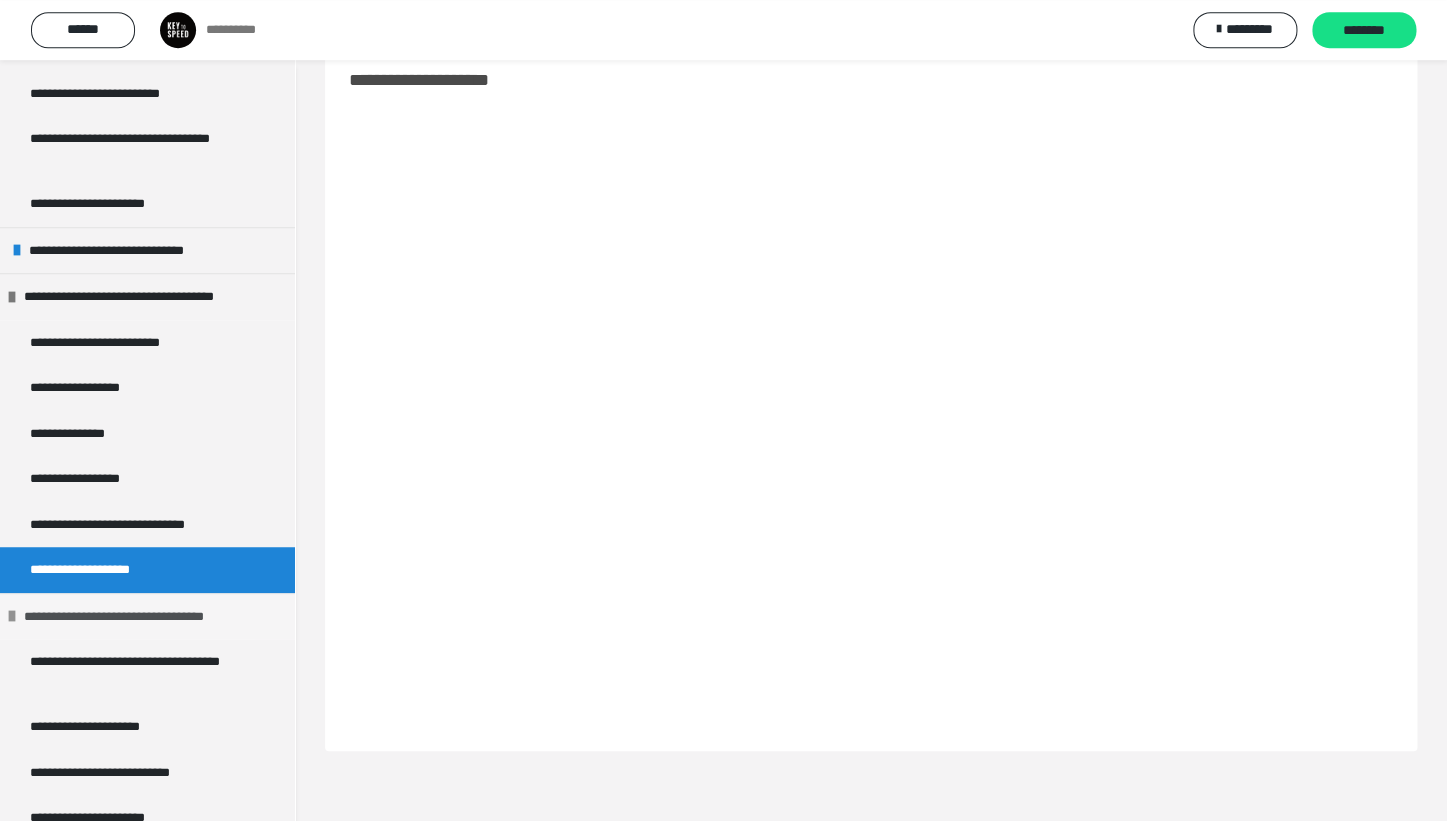 click on "**********" at bounding box center (144, 617) 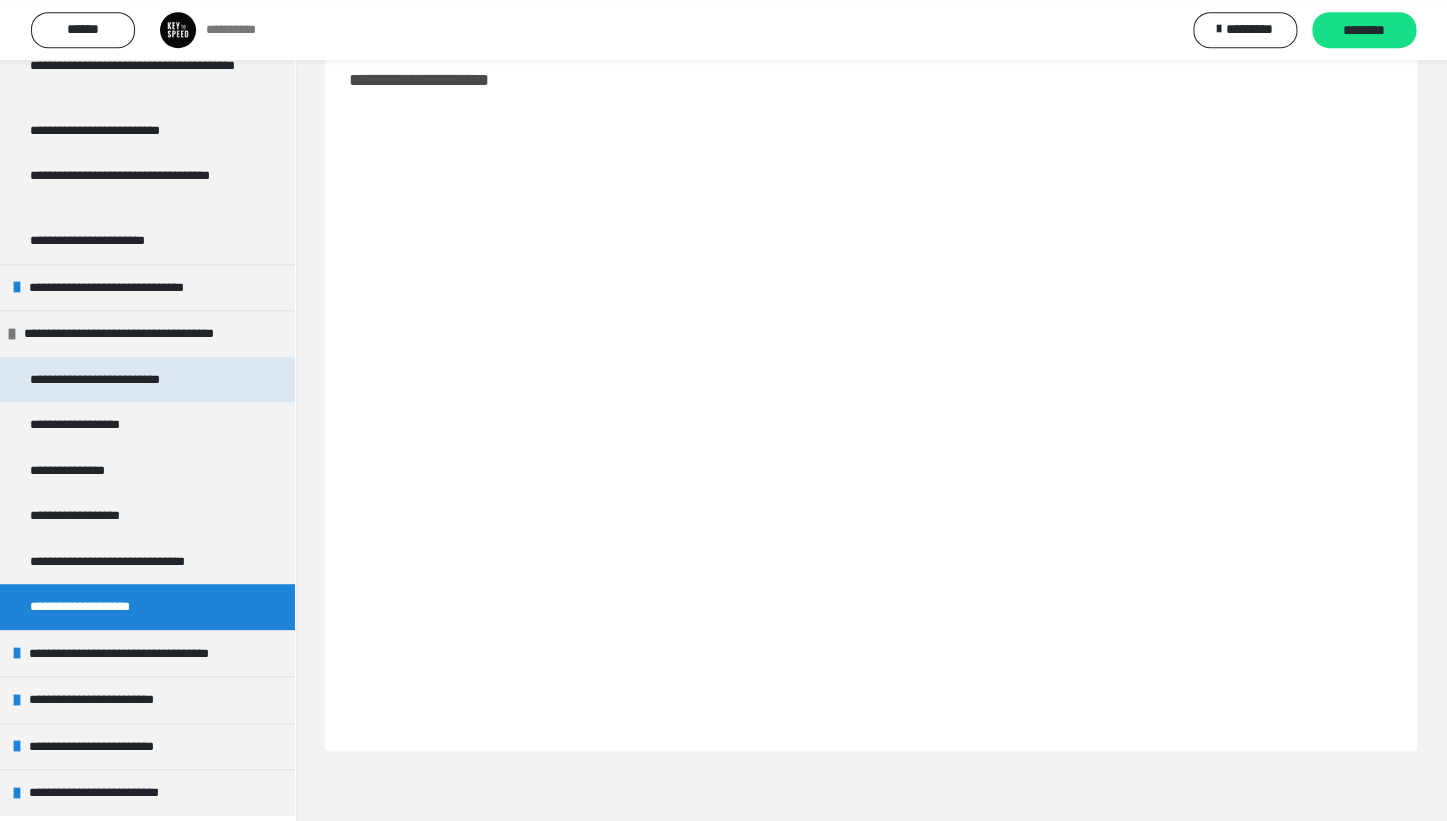 click on "**********" at bounding box center [117, 380] 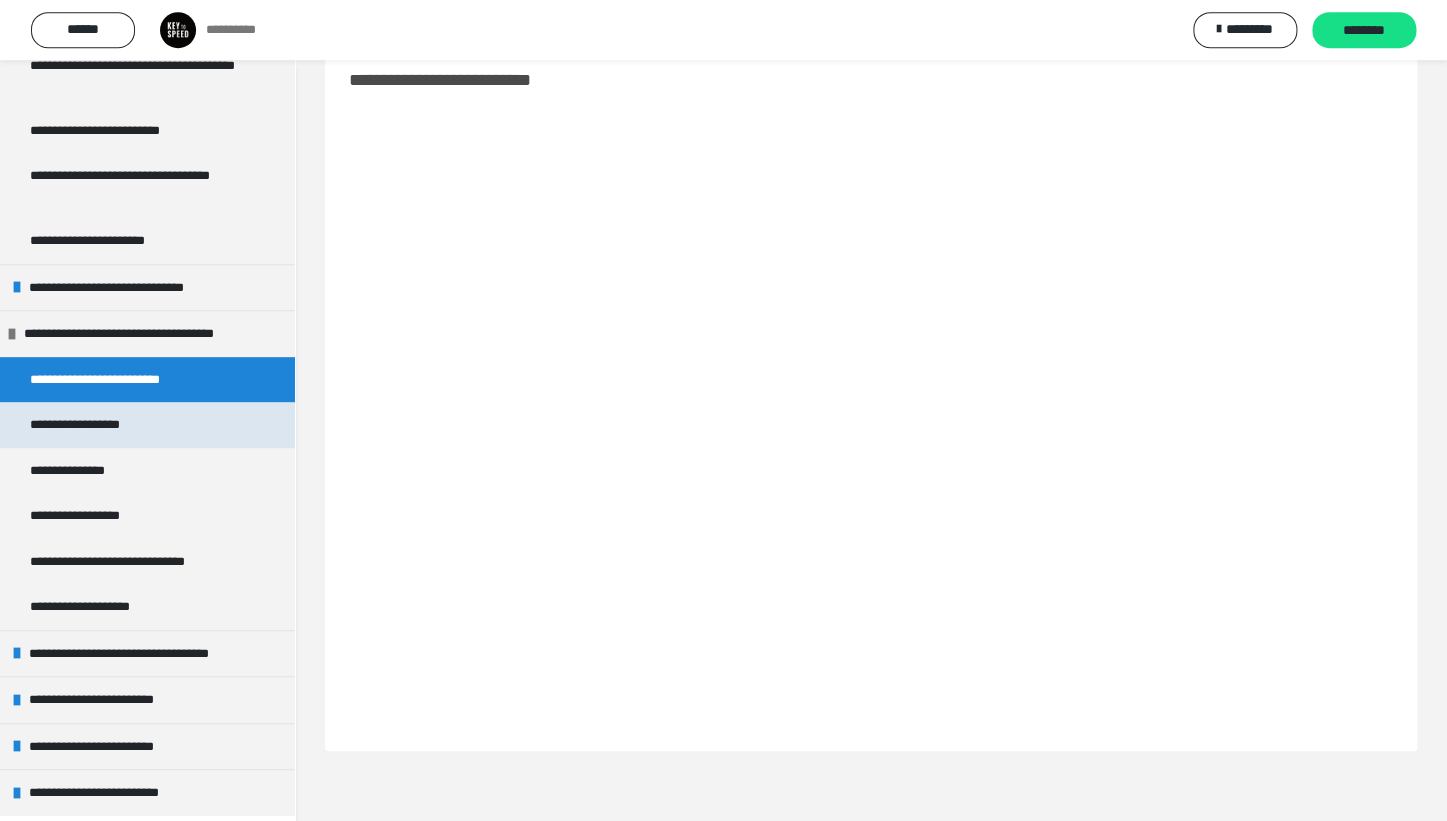 click on "**********" at bounding box center (88, 425) 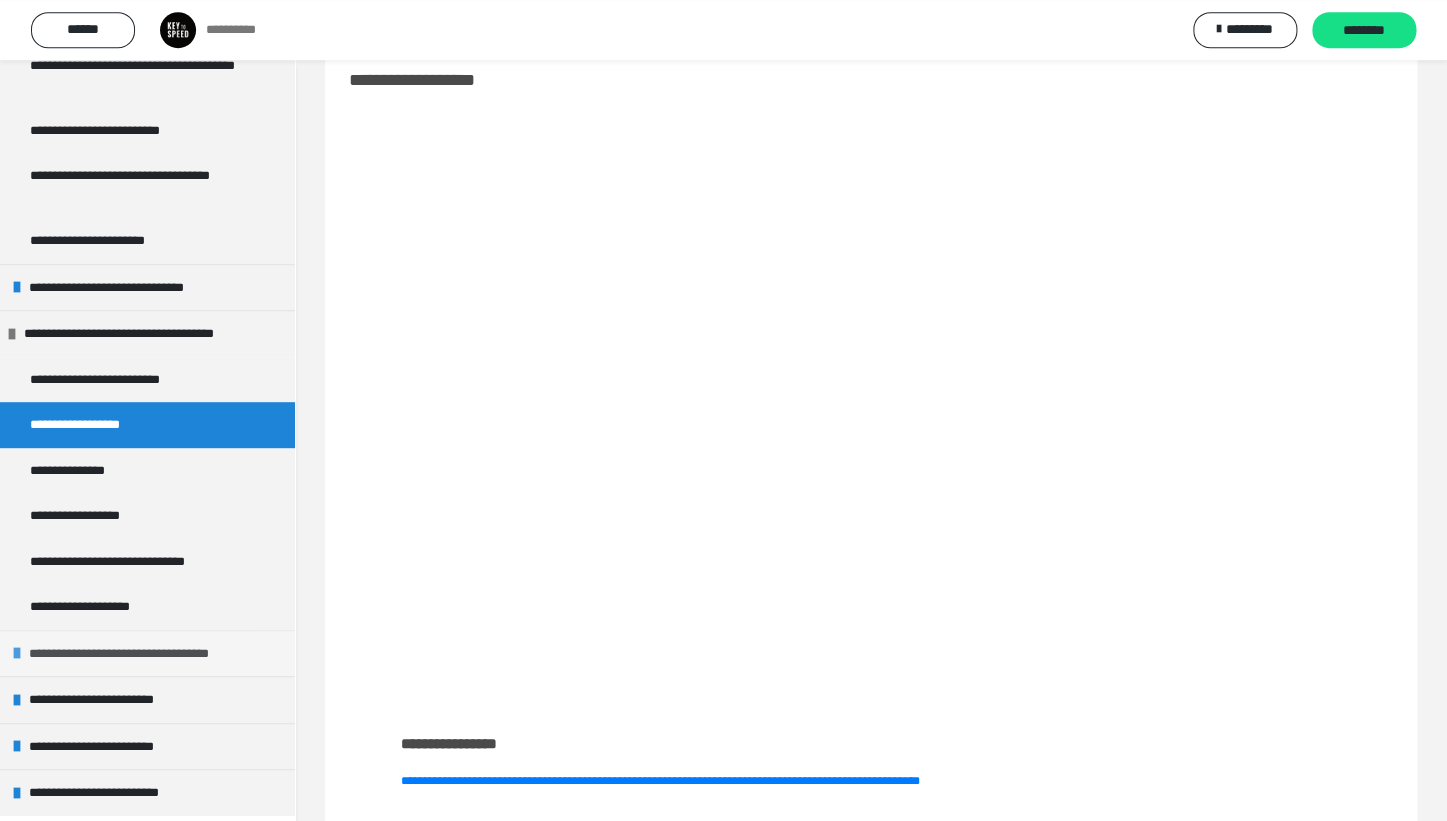 click on "**********" at bounding box center [149, 654] 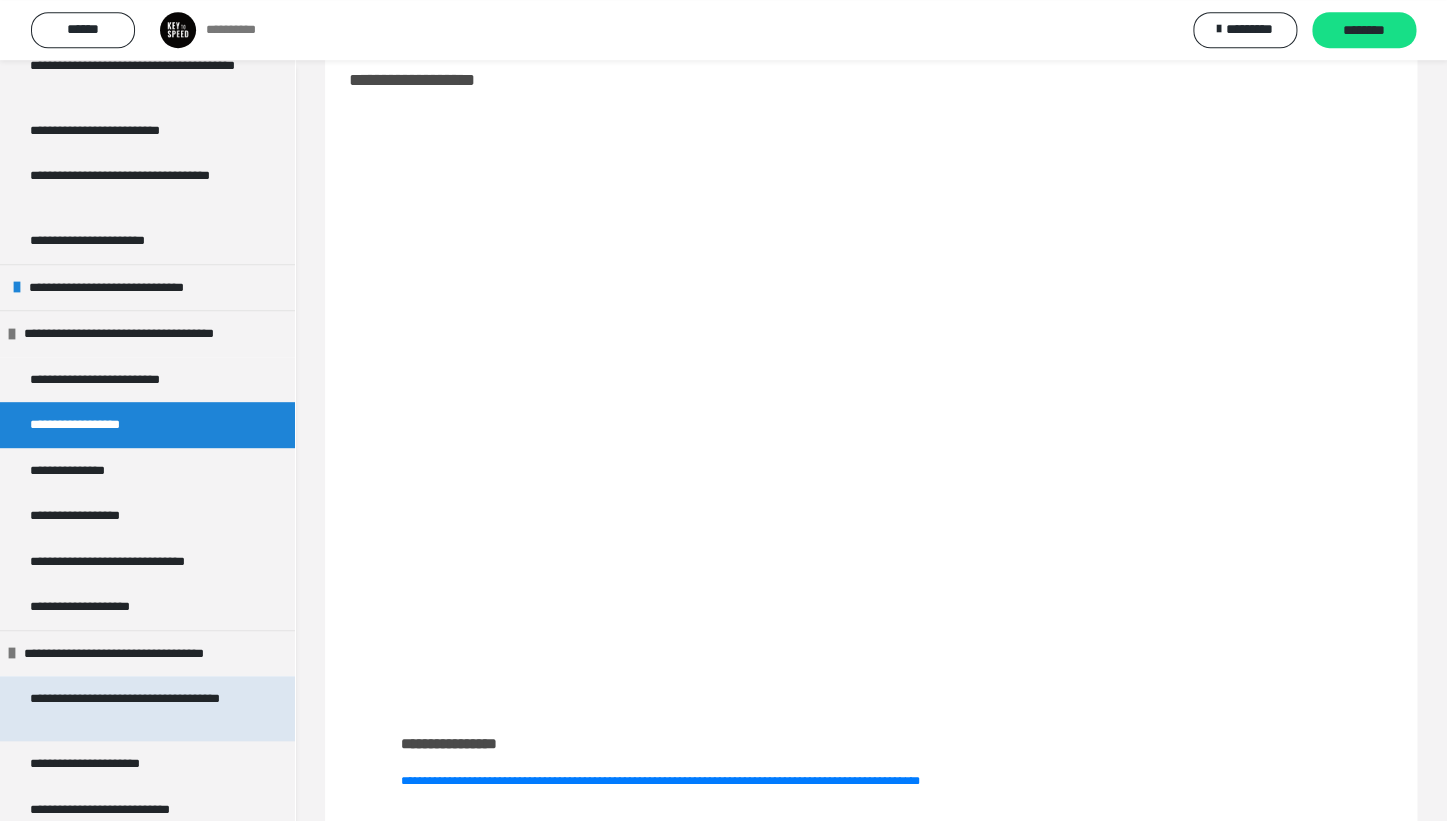 click on "**********" at bounding box center (139, 708) 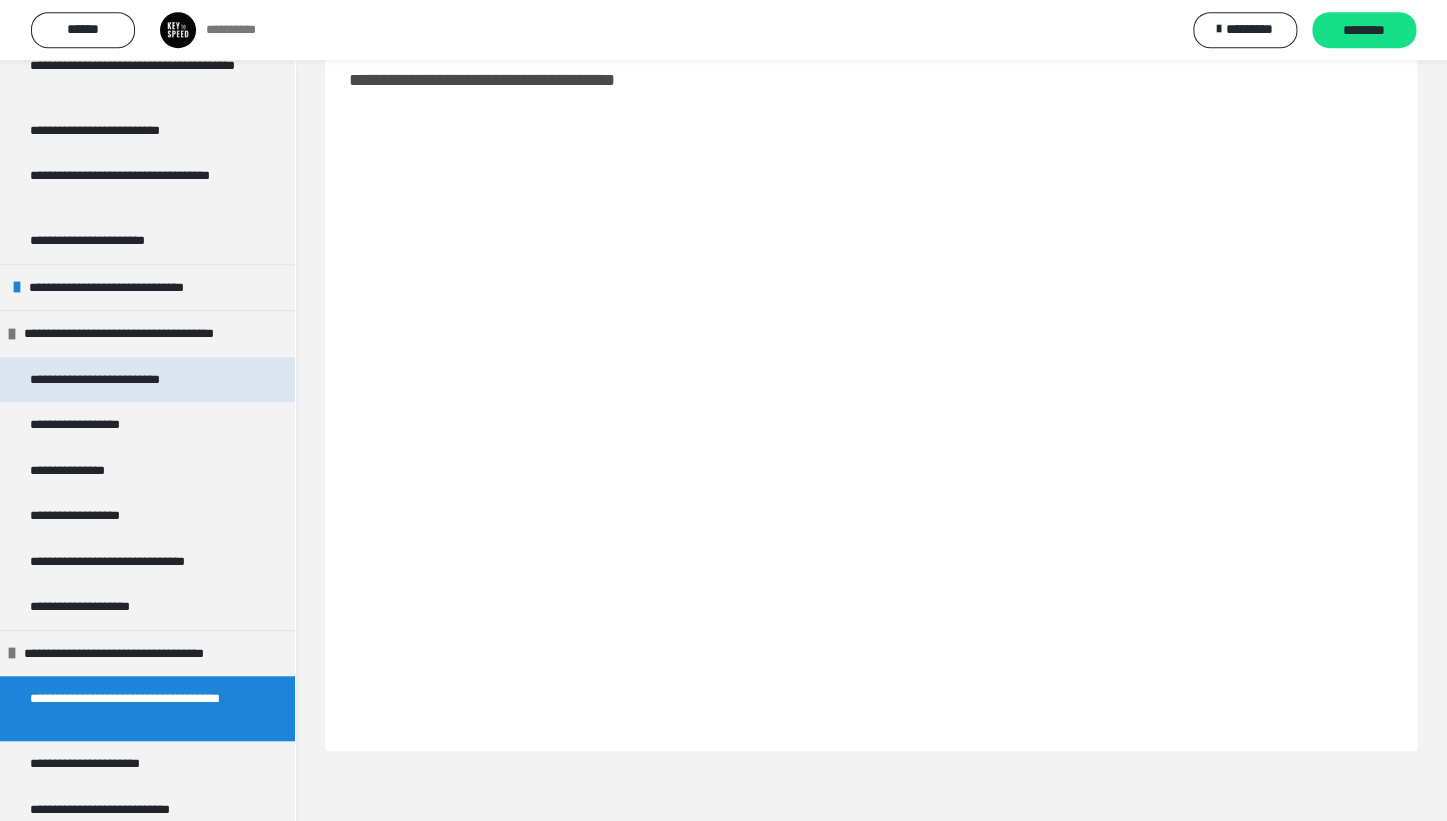 click on "**********" at bounding box center [117, 380] 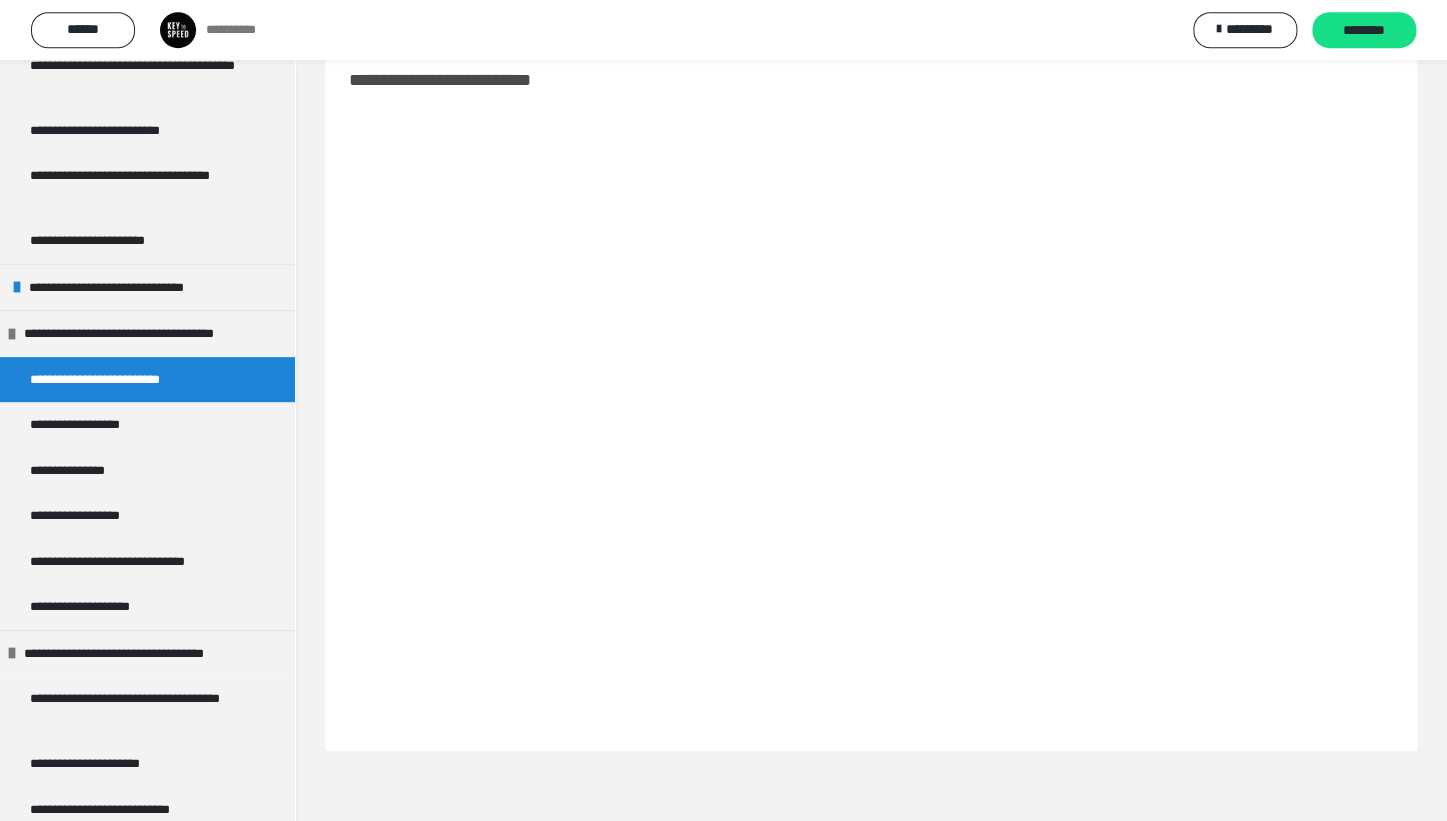 scroll, scrollTop: 60, scrollLeft: 0, axis: vertical 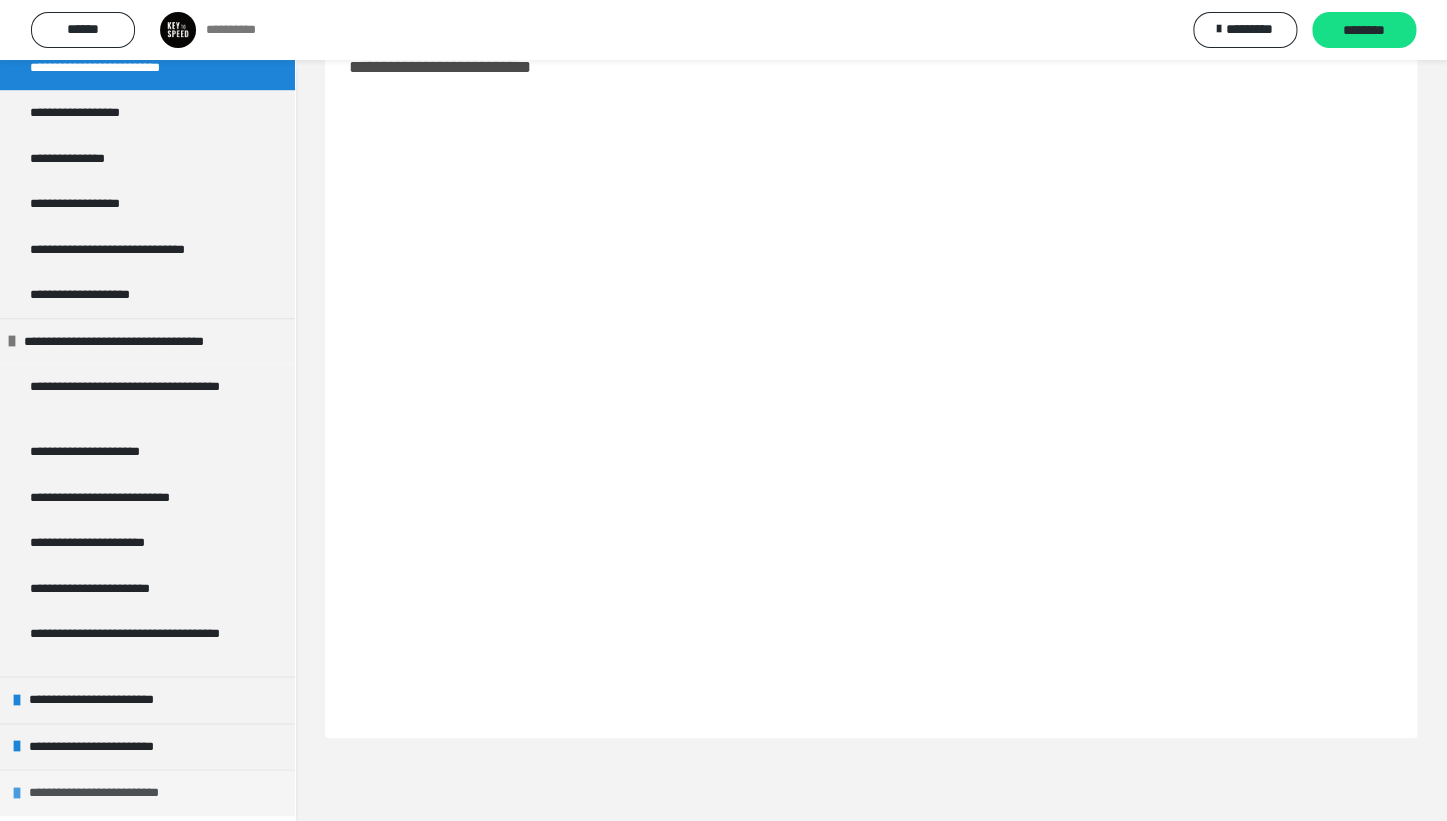 click on "**********" at bounding box center (114, 793) 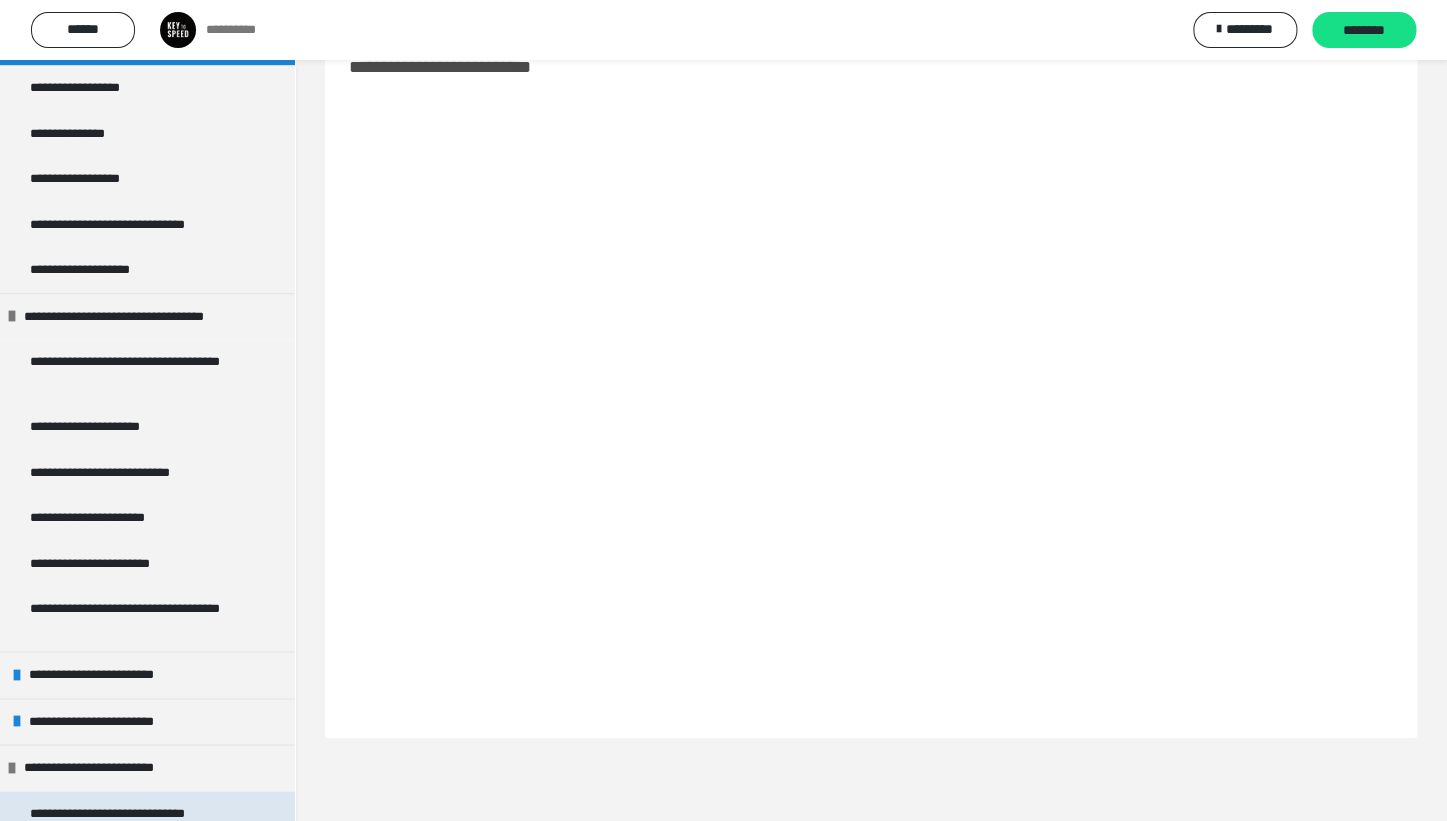 scroll, scrollTop: 539, scrollLeft: 0, axis: vertical 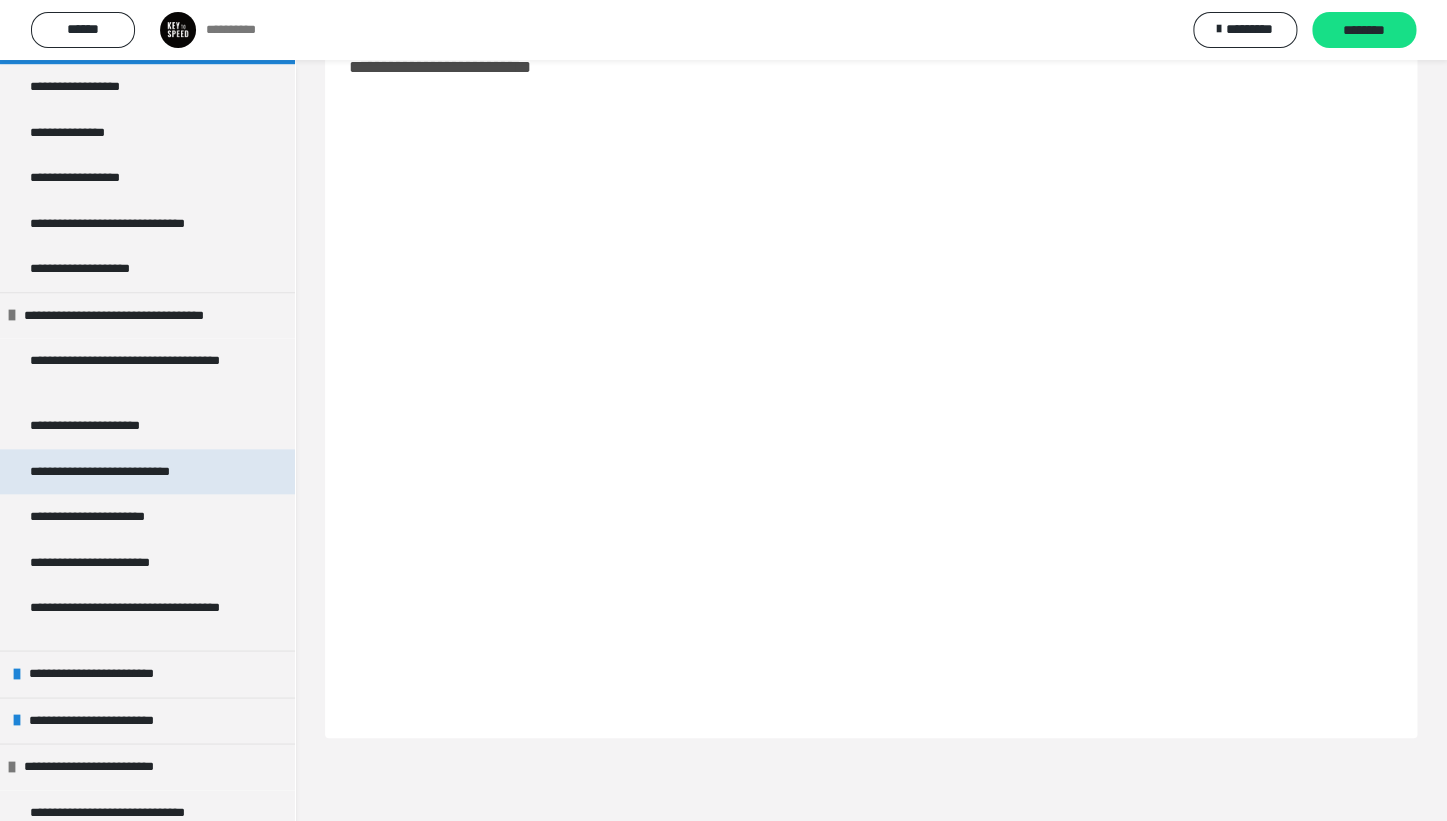 click on "**********" at bounding box center [112, 472] 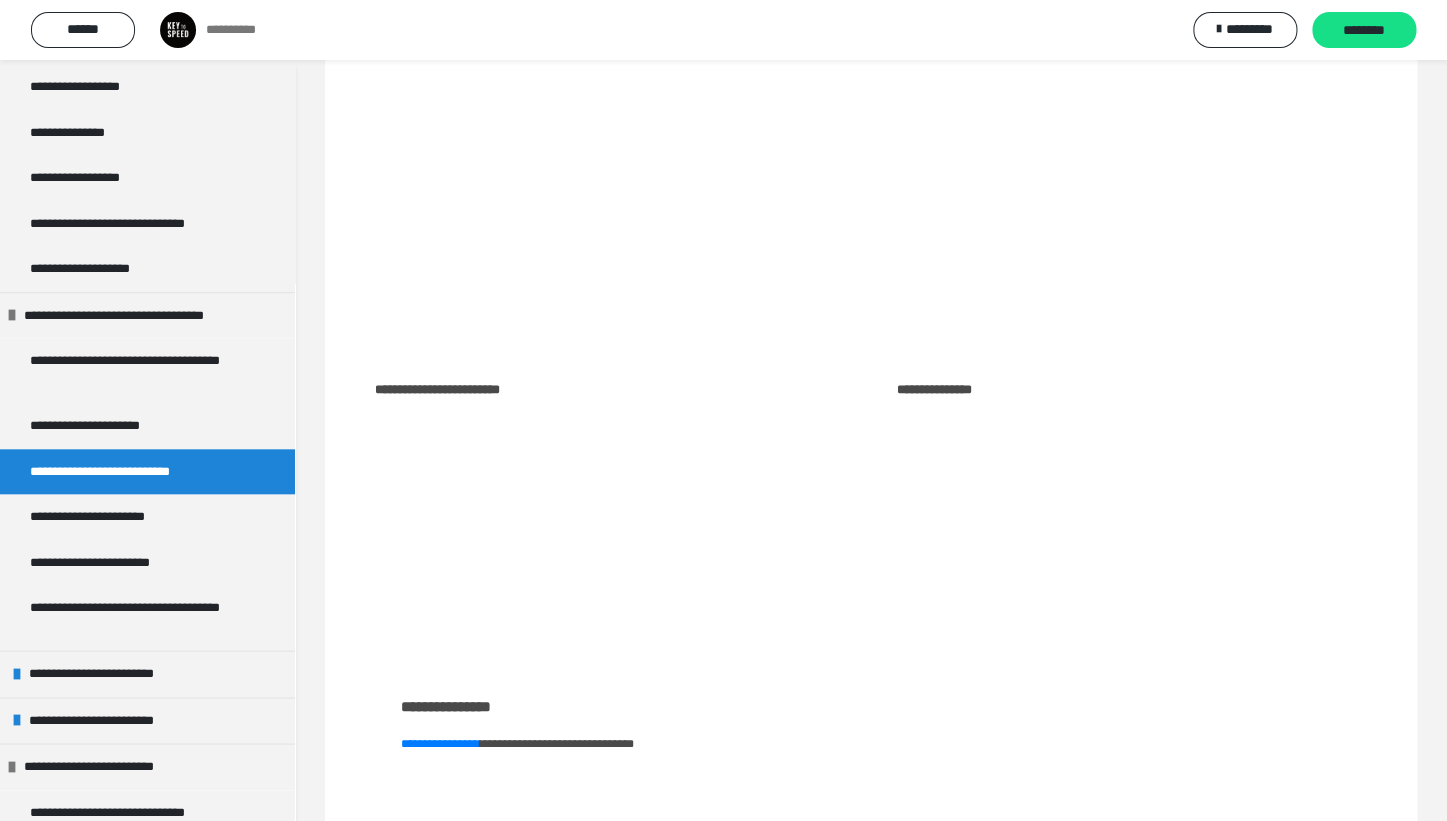 scroll, scrollTop: 434, scrollLeft: 0, axis: vertical 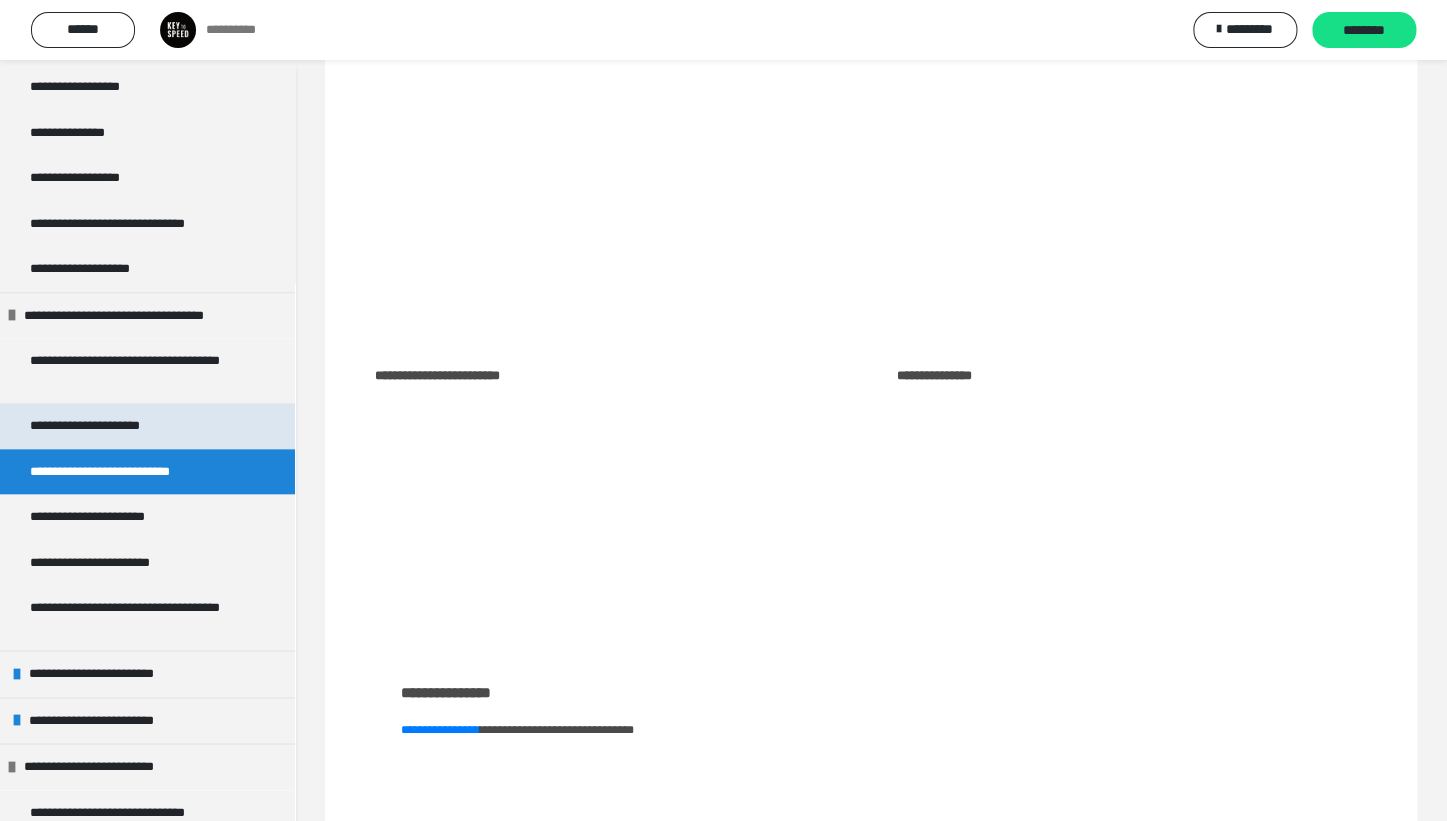 click on "**********" at bounding box center [101, 426] 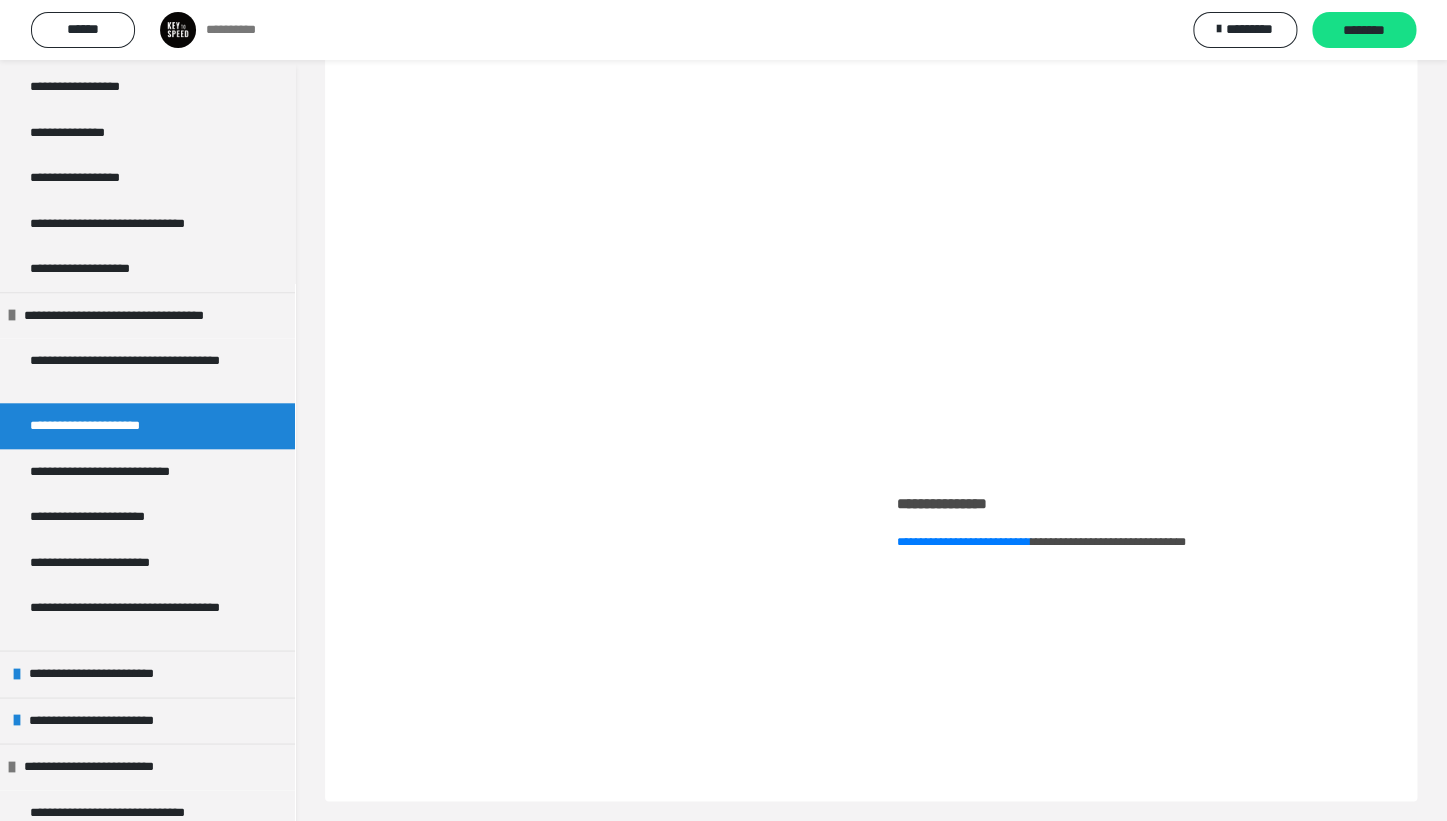 scroll, scrollTop: 323, scrollLeft: 0, axis: vertical 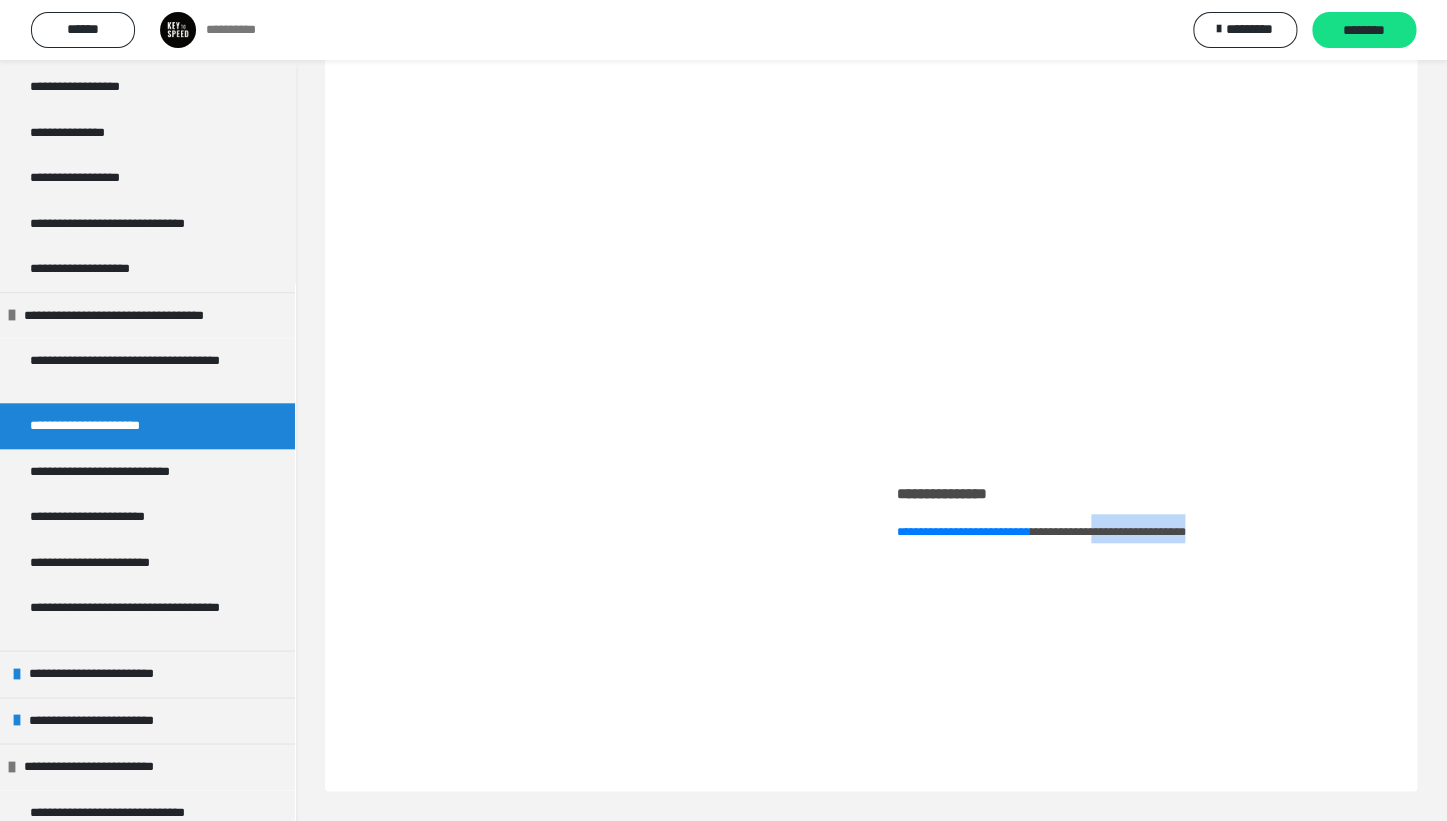 drag, startPoint x: 1273, startPoint y: 533, endPoint x: 1155, endPoint y: 536, distance: 118.03813 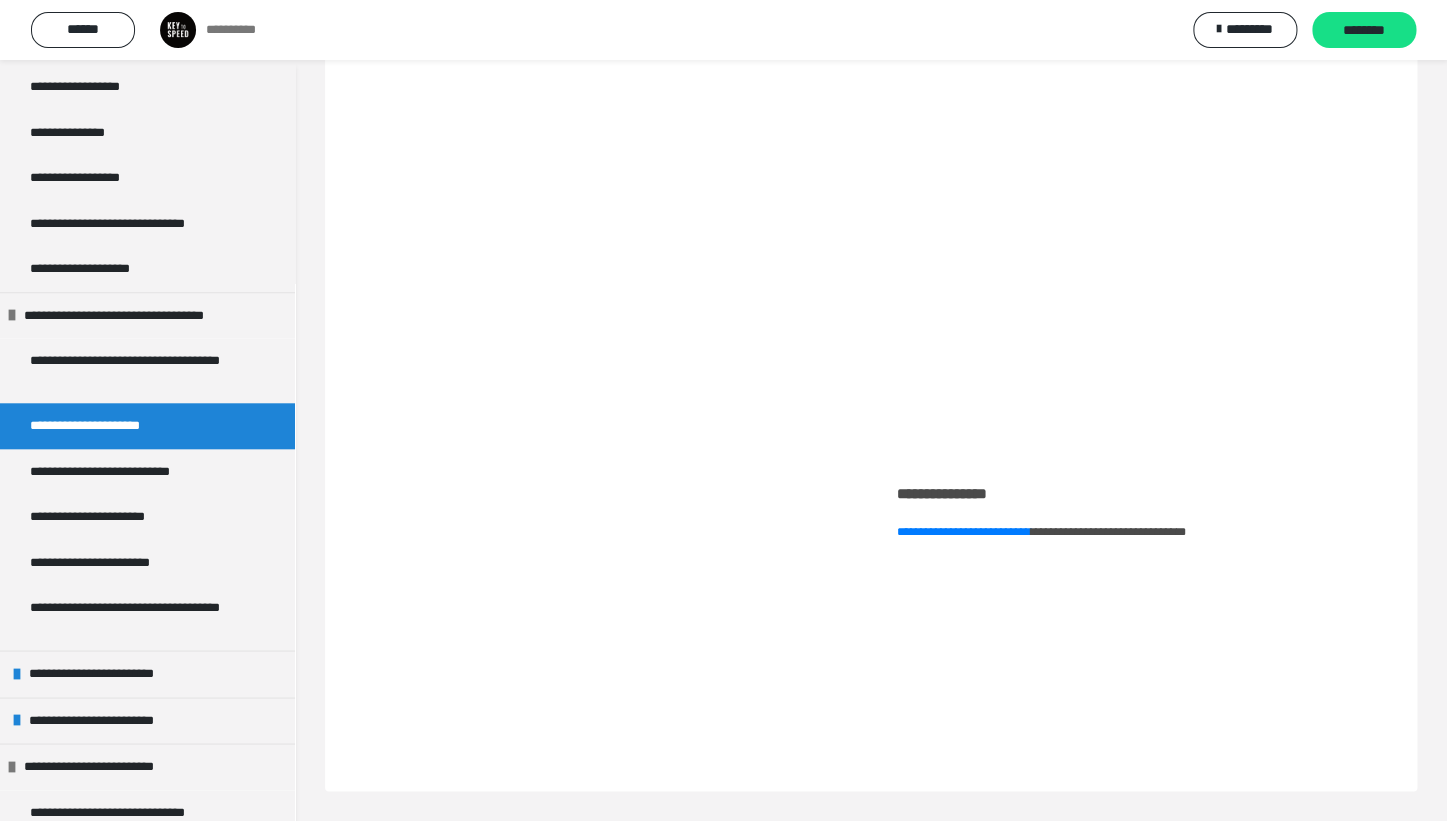 click on "**********" at bounding box center [1132, 609] 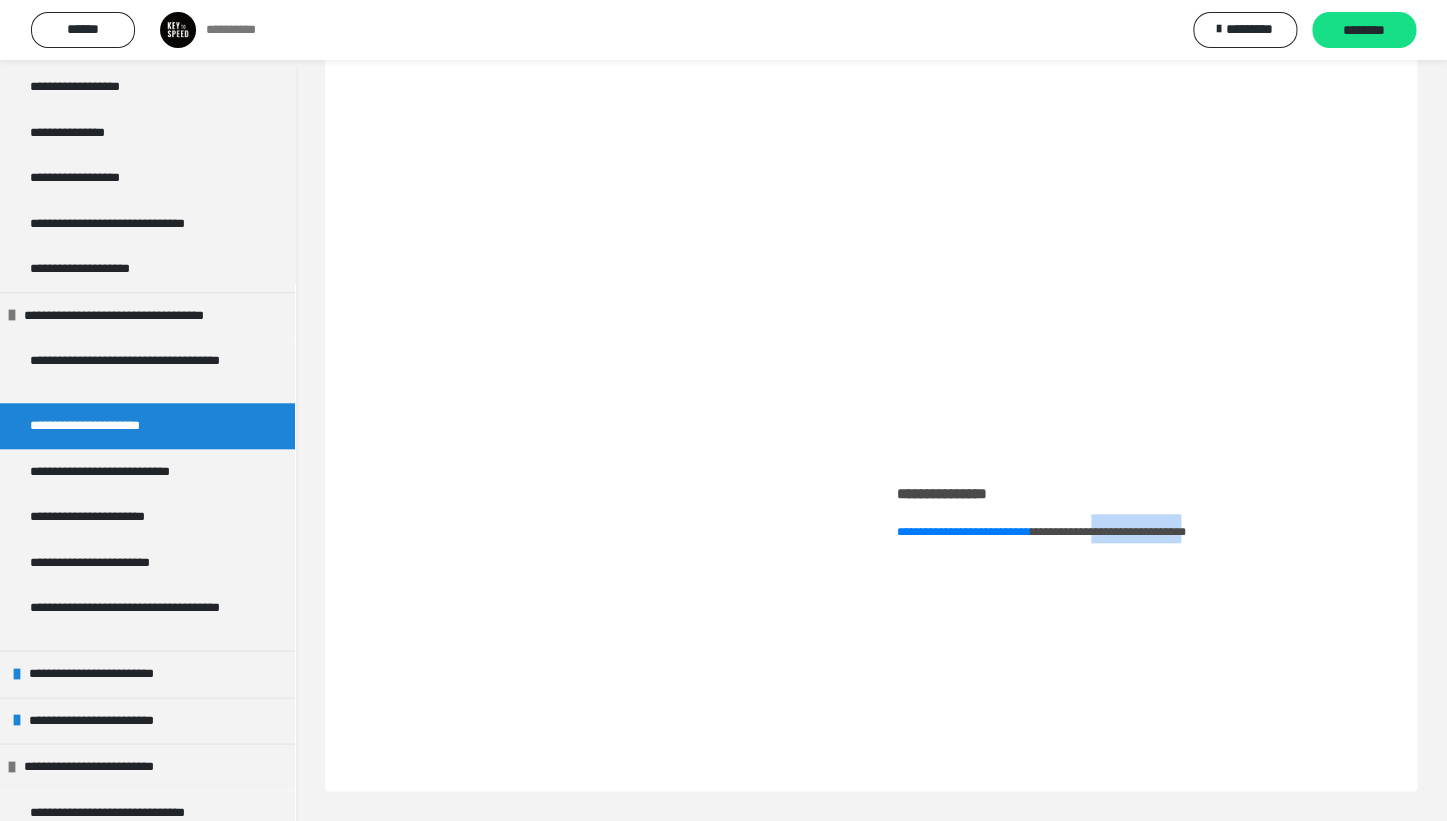 drag, startPoint x: 1155, startPoint y: 530, endPoint x: 1269, endPoint y: 532, distance: 114.01754 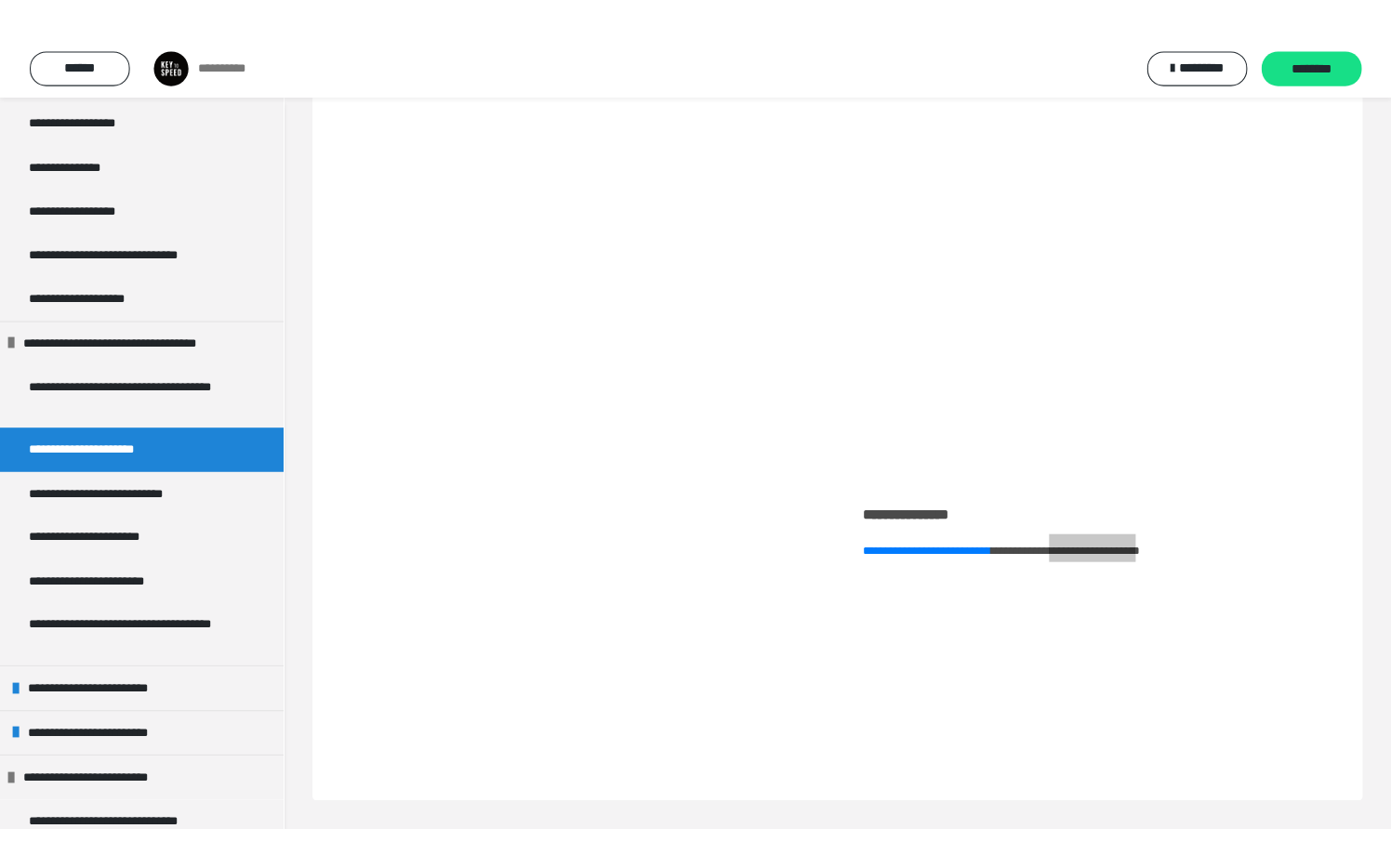 scroll, scrollTop: 237, scrollLeft: 0, axis: vertical 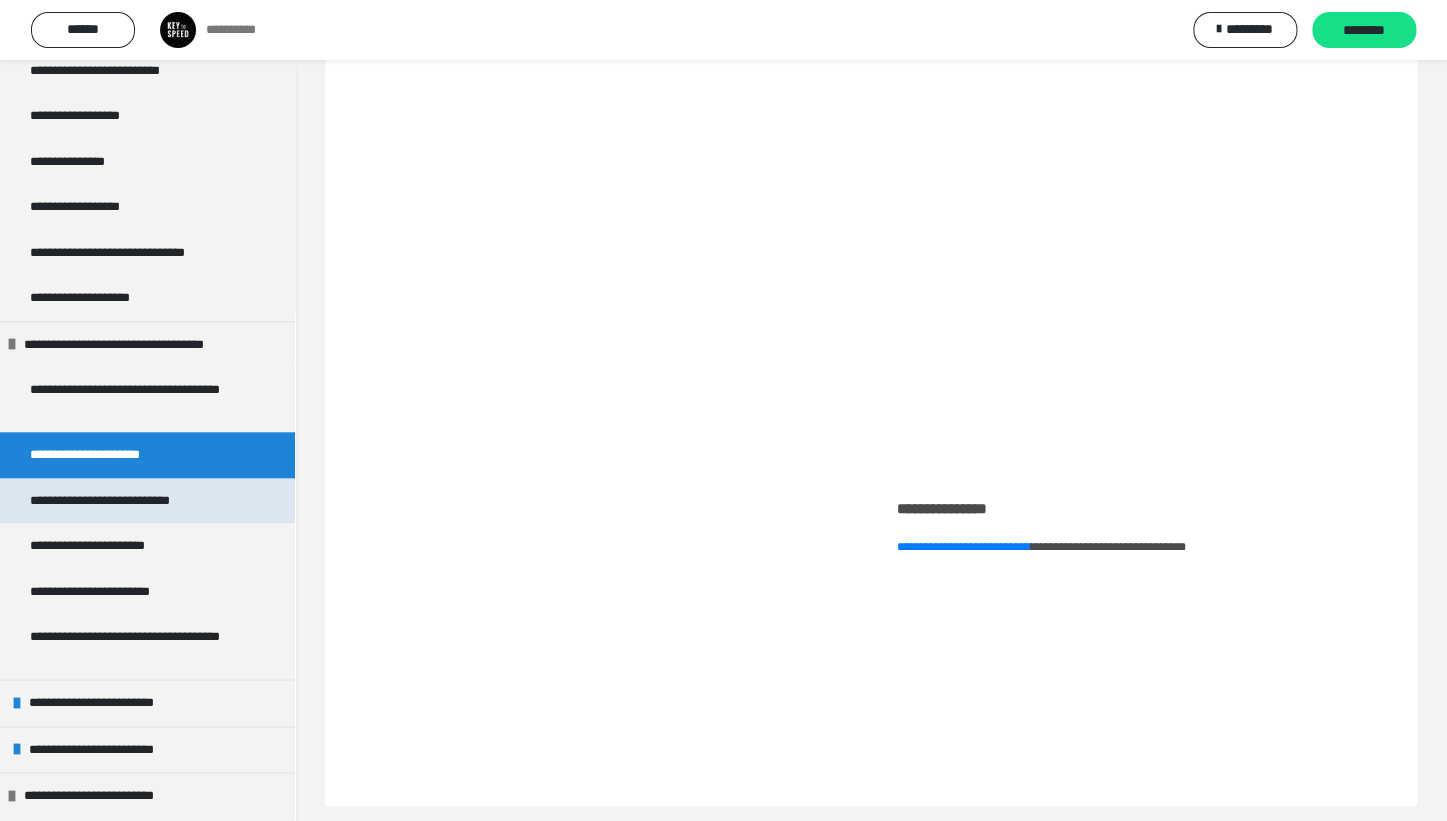 click on "**********" at bounding box center (112, 501) 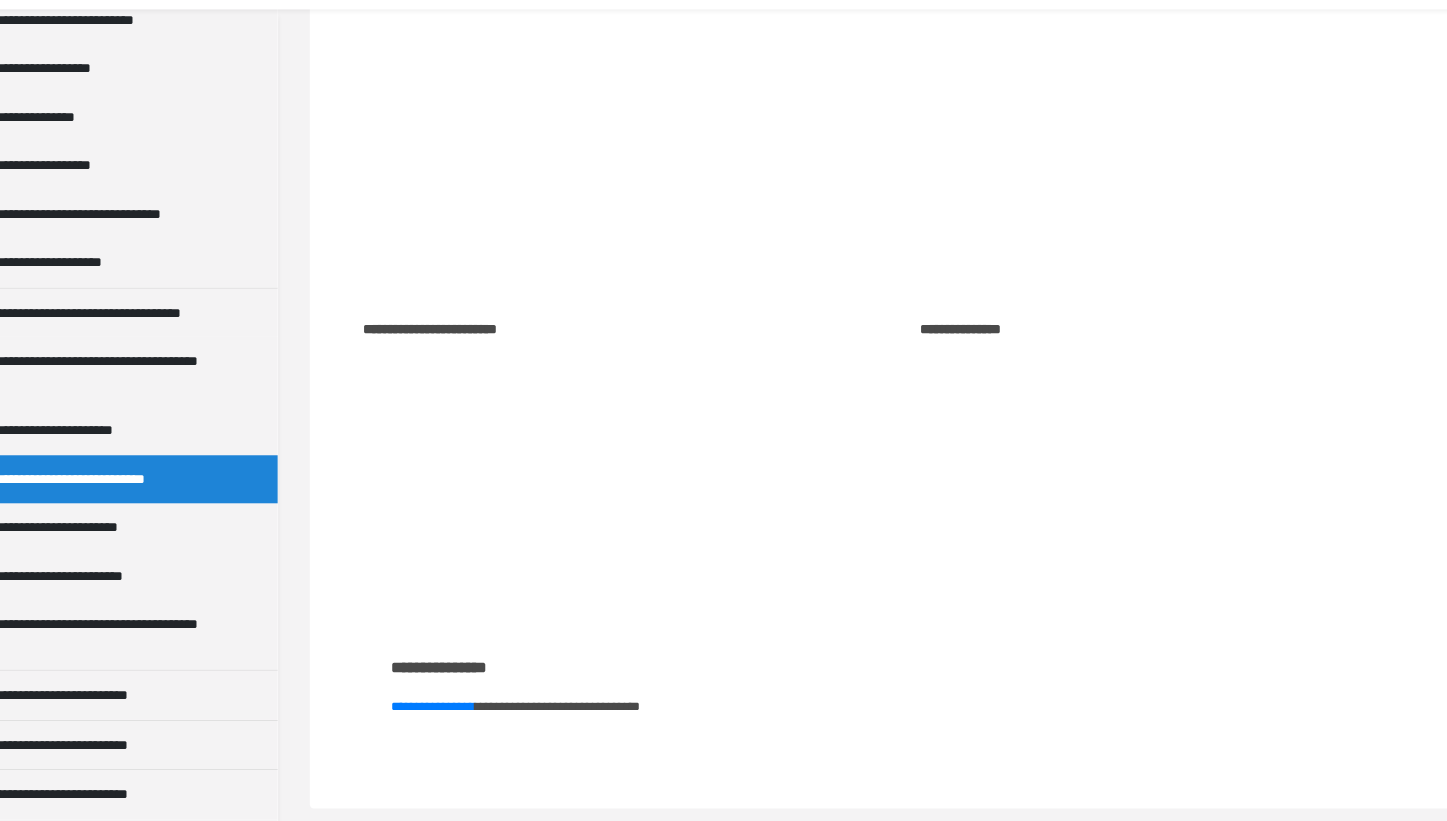 scroll, scrollTop: 468, scrollLeft: 0, axis: vertical 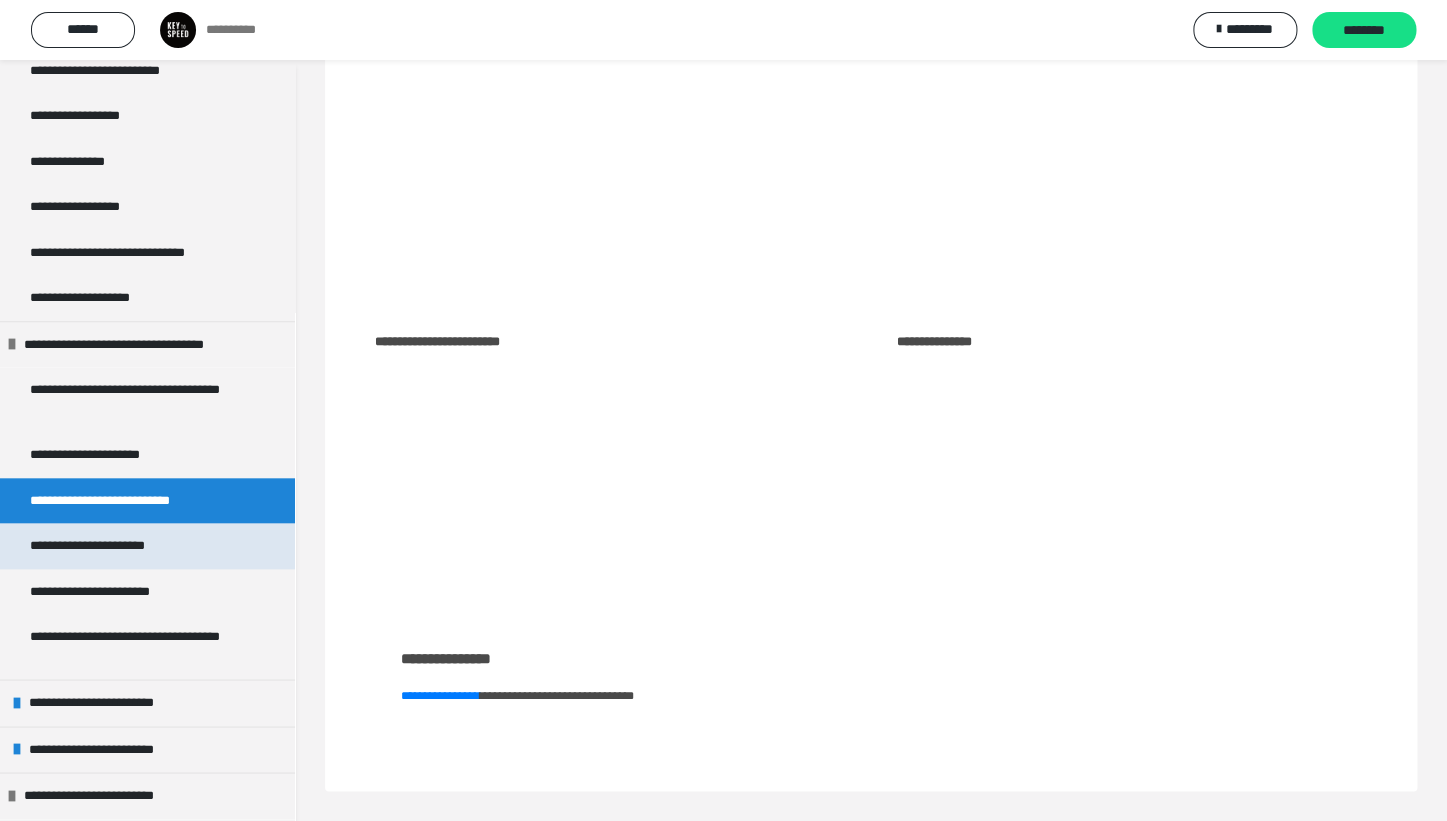 click on "**********" at bounding box center [103, 546] 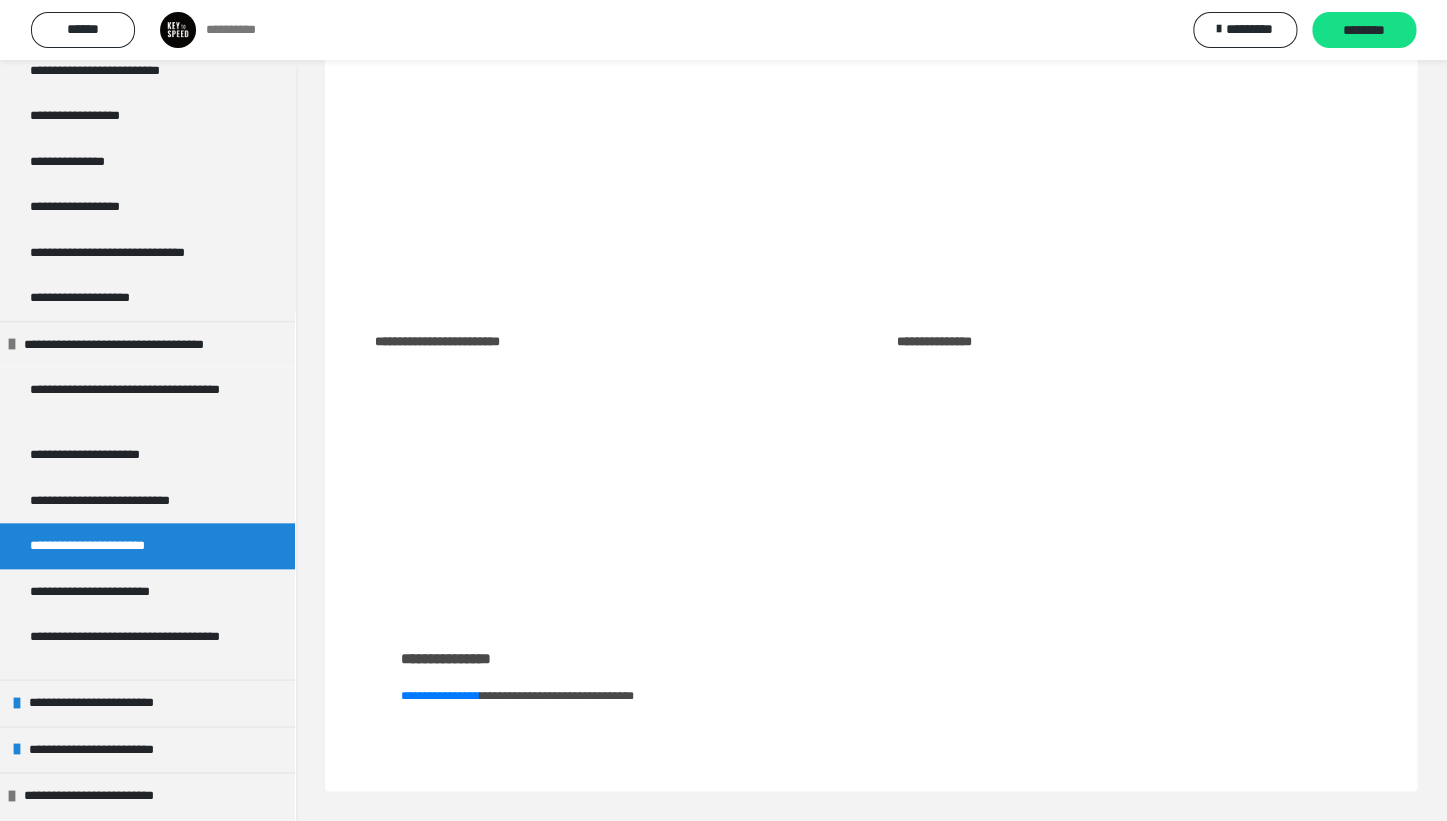 scroll, scrollTop: 323, scrollLeft: 0, axis: vertical 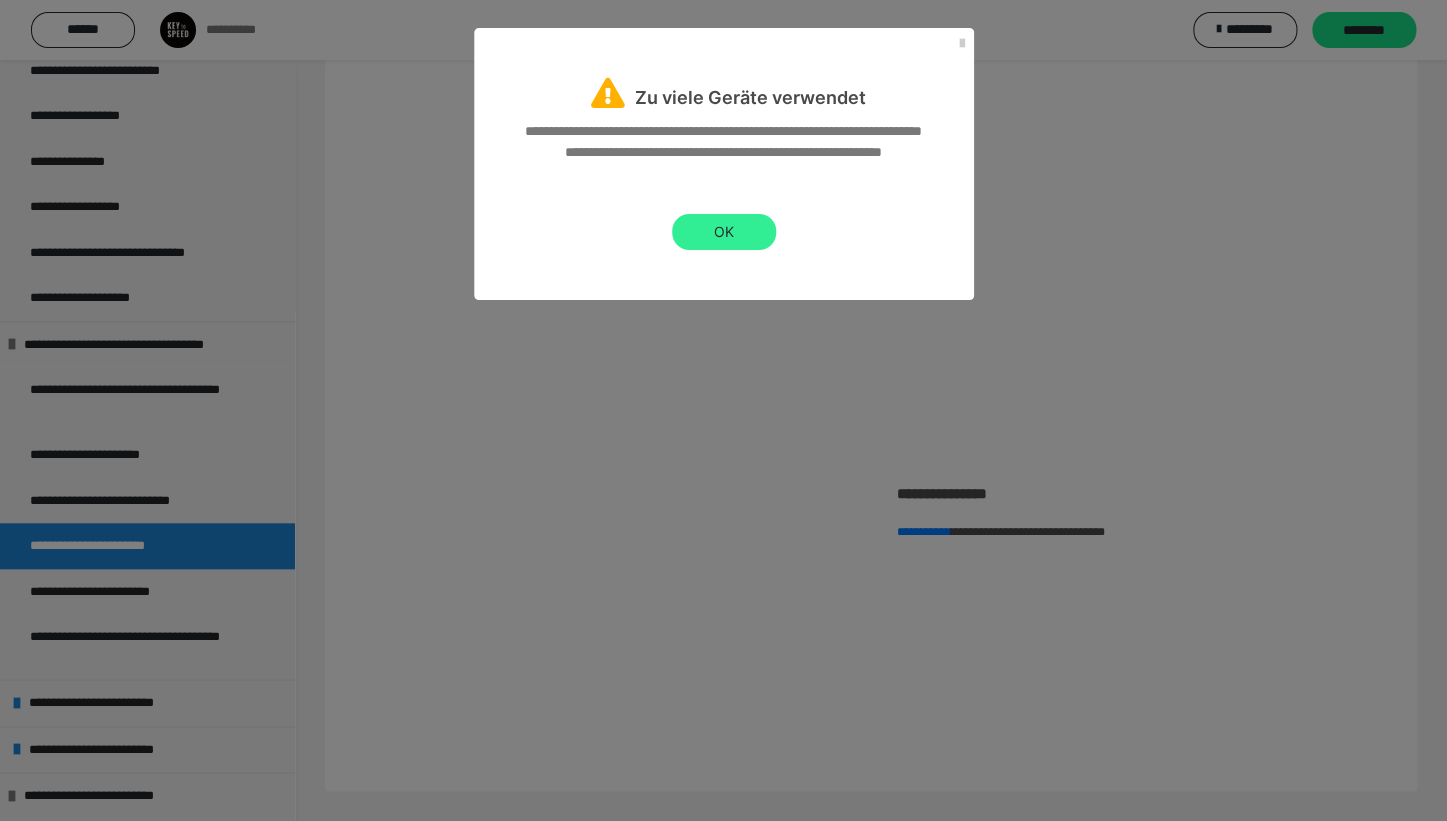 click on "OK" at bounding box center (724, 232) 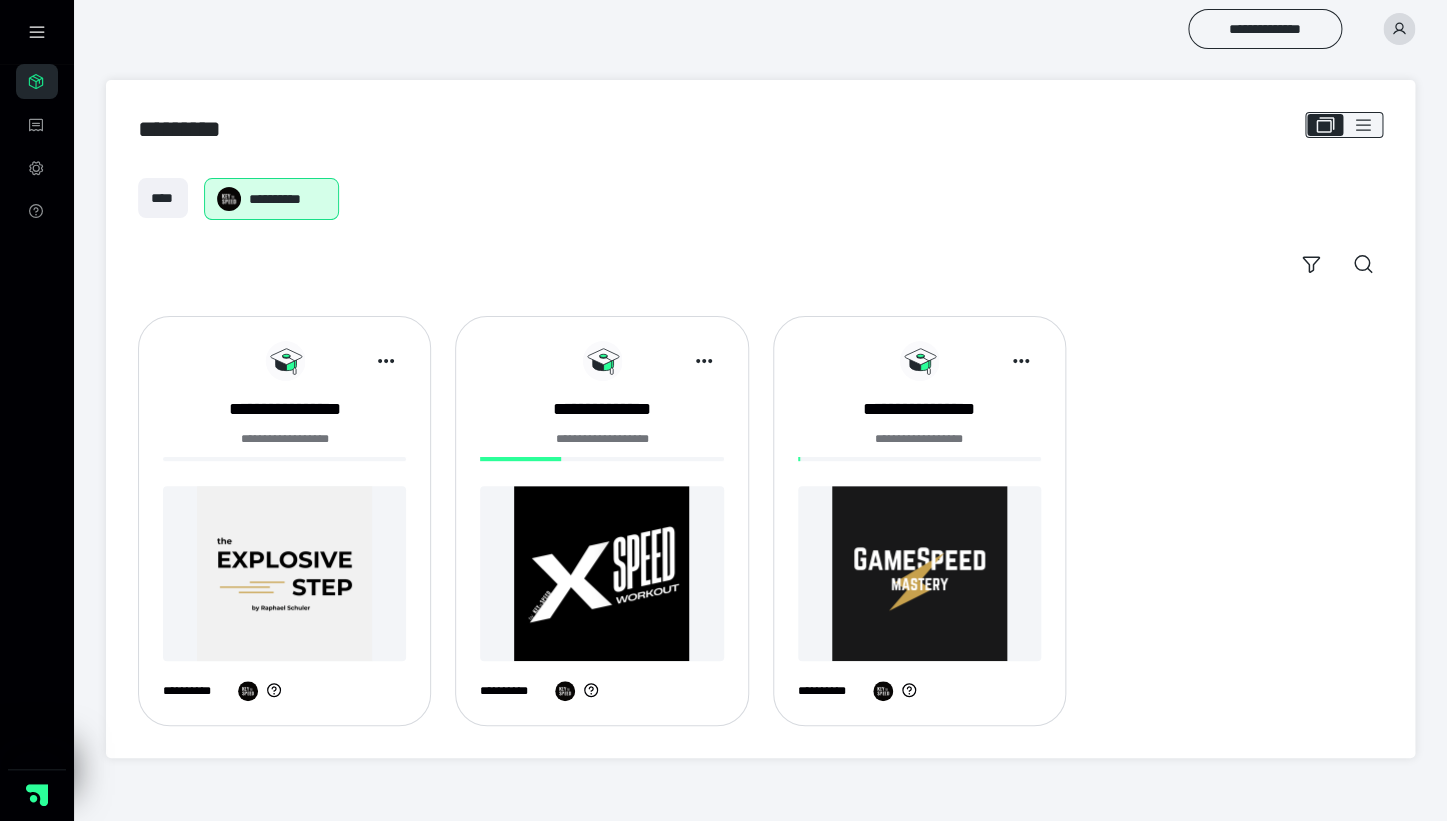 click at bounding box center [284, 573] 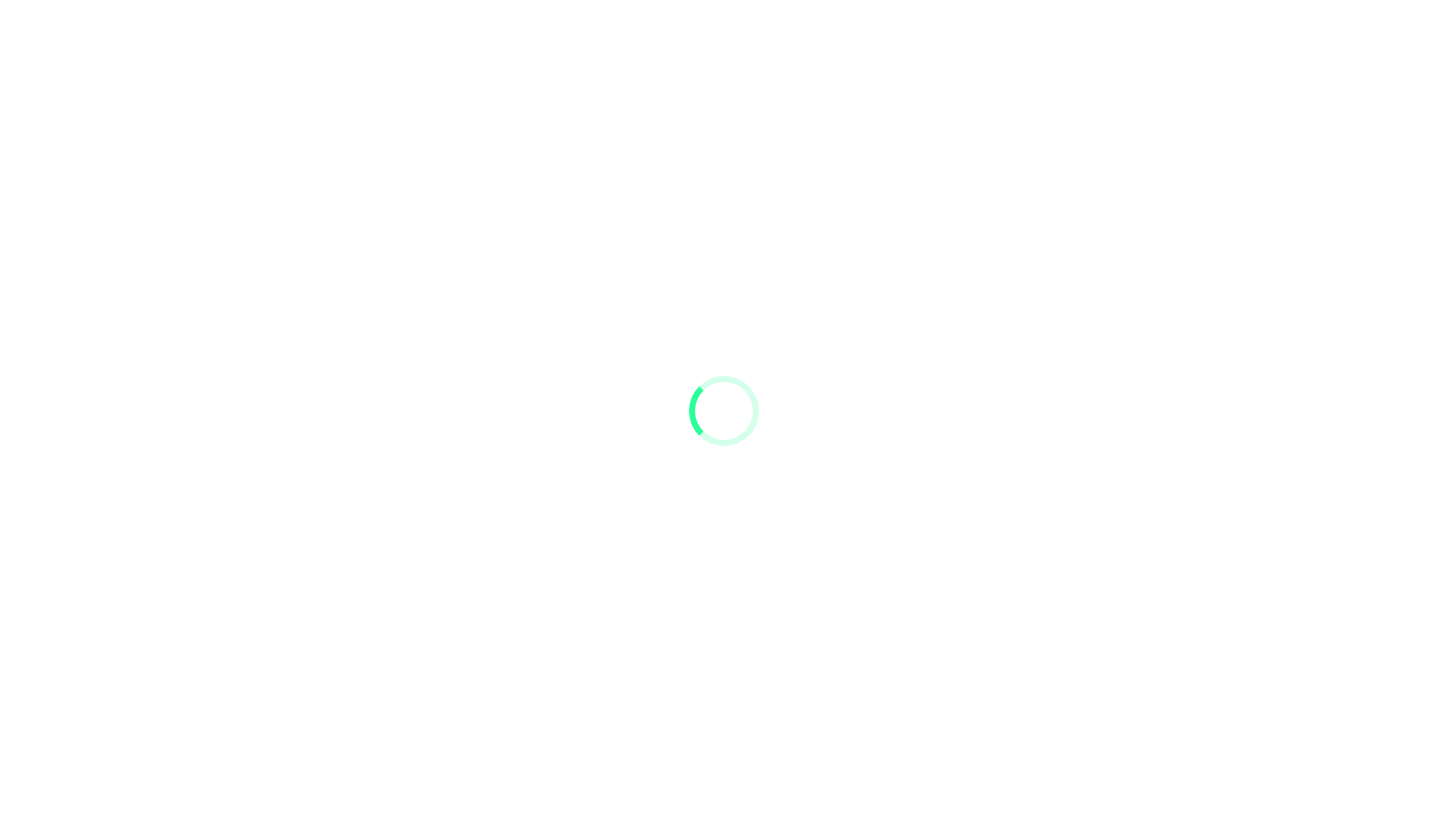 scroll, scrollTop: 0, scrollLeft: 0, axis: both 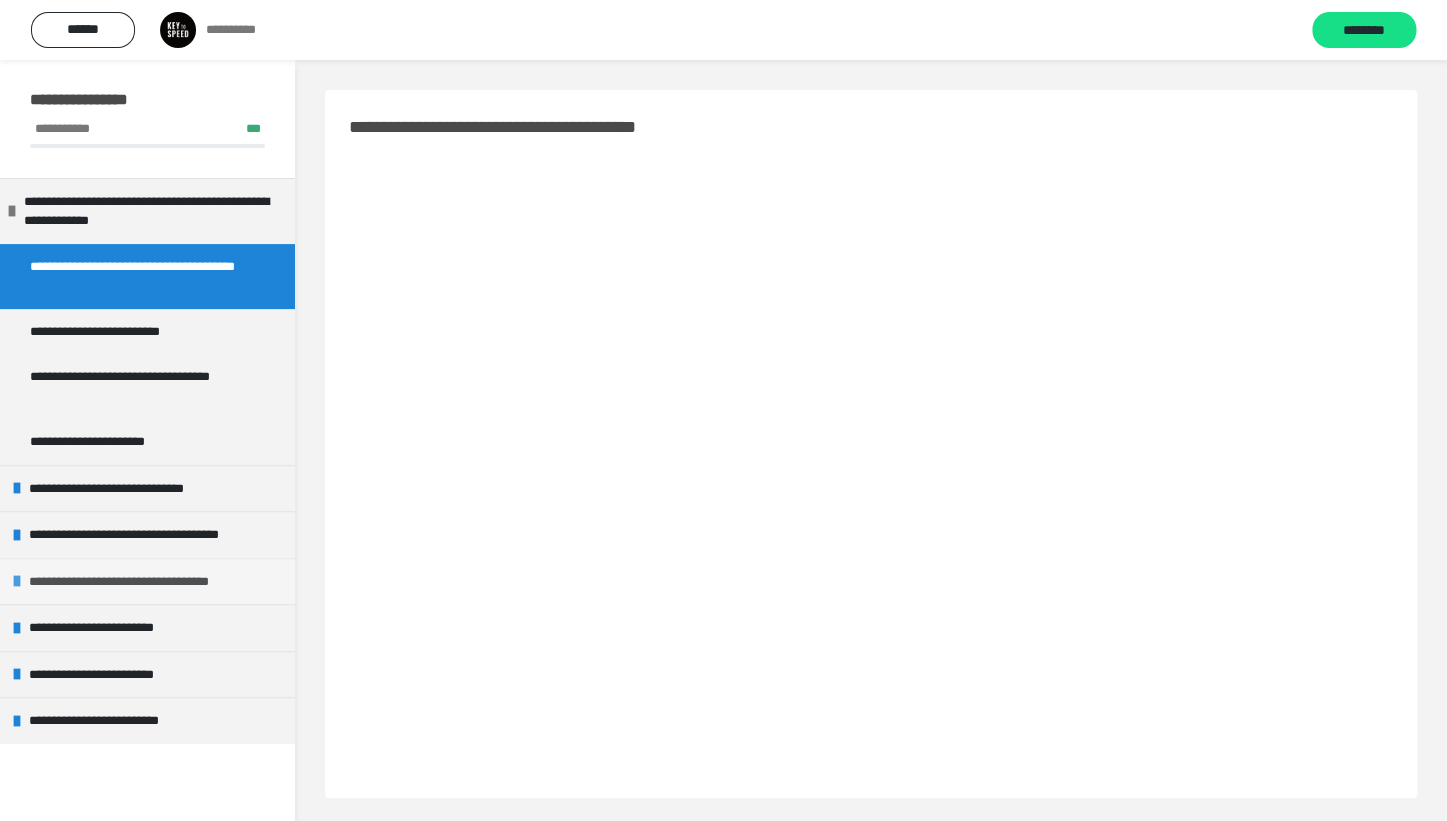 click on "**********" at bounding box center (149, 582) 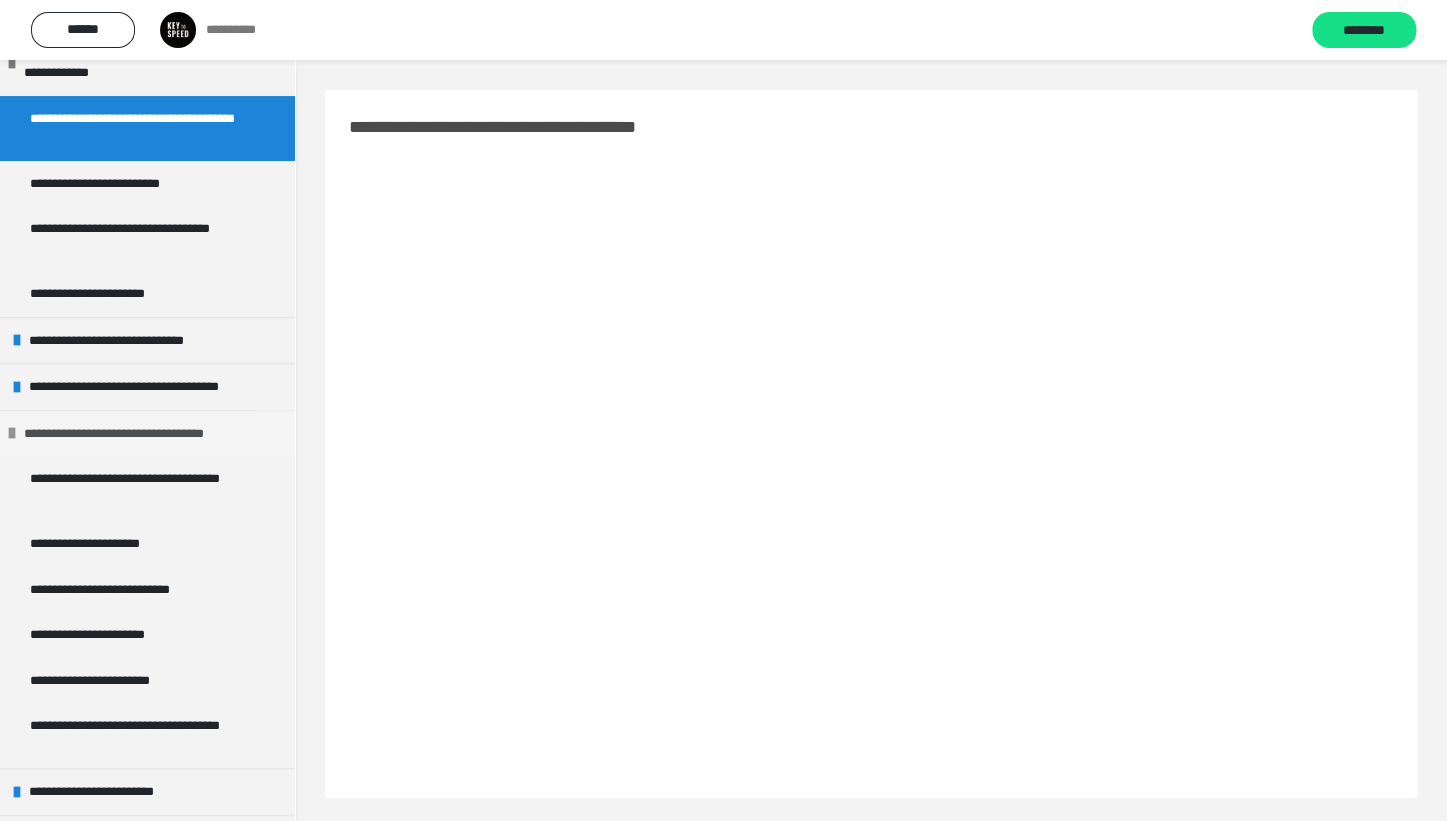 scroll, scrollTop: 150, scrollLeft: 0, axis: vertical 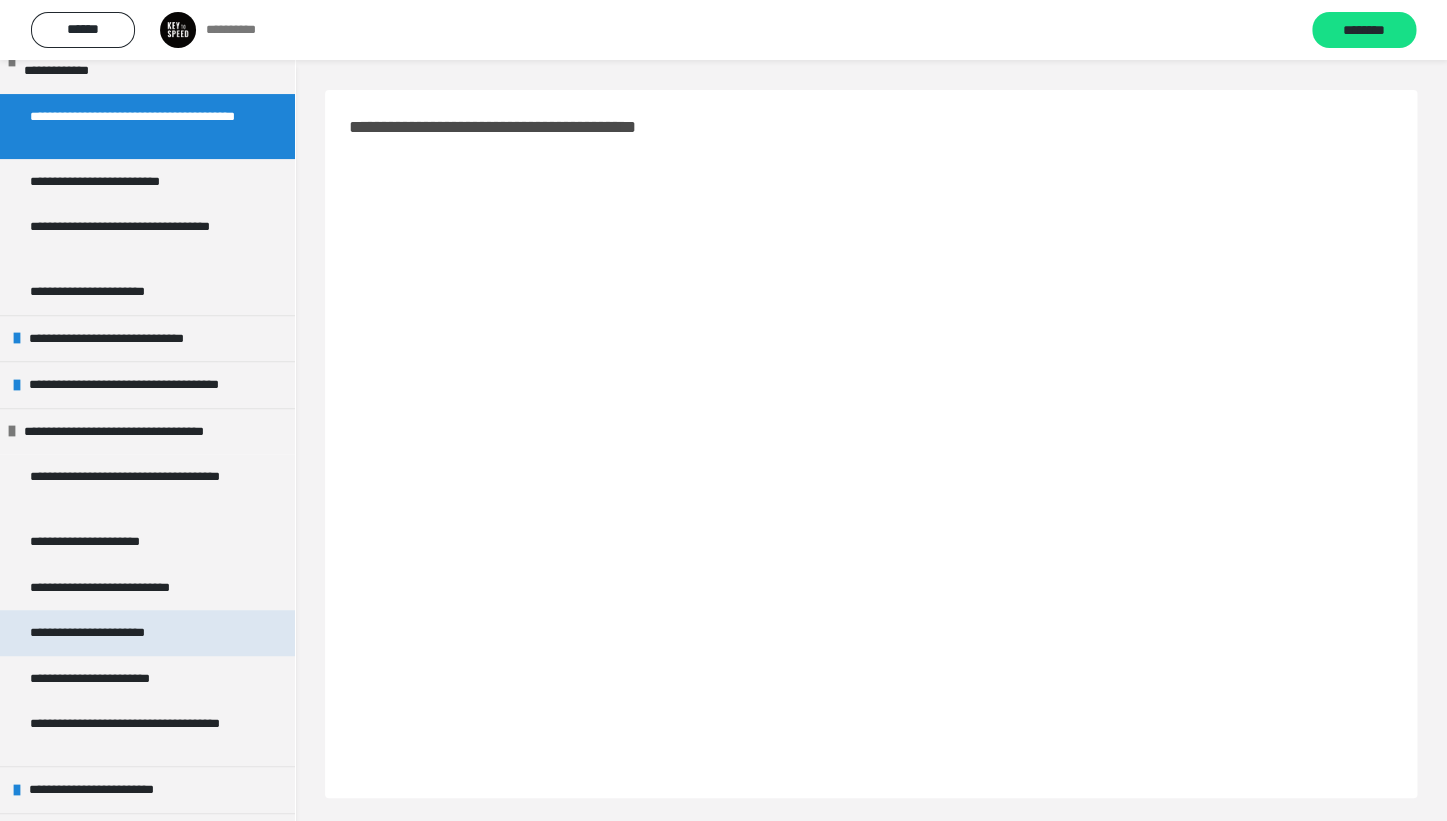 click on "**********" at bounding box center [103, 633] 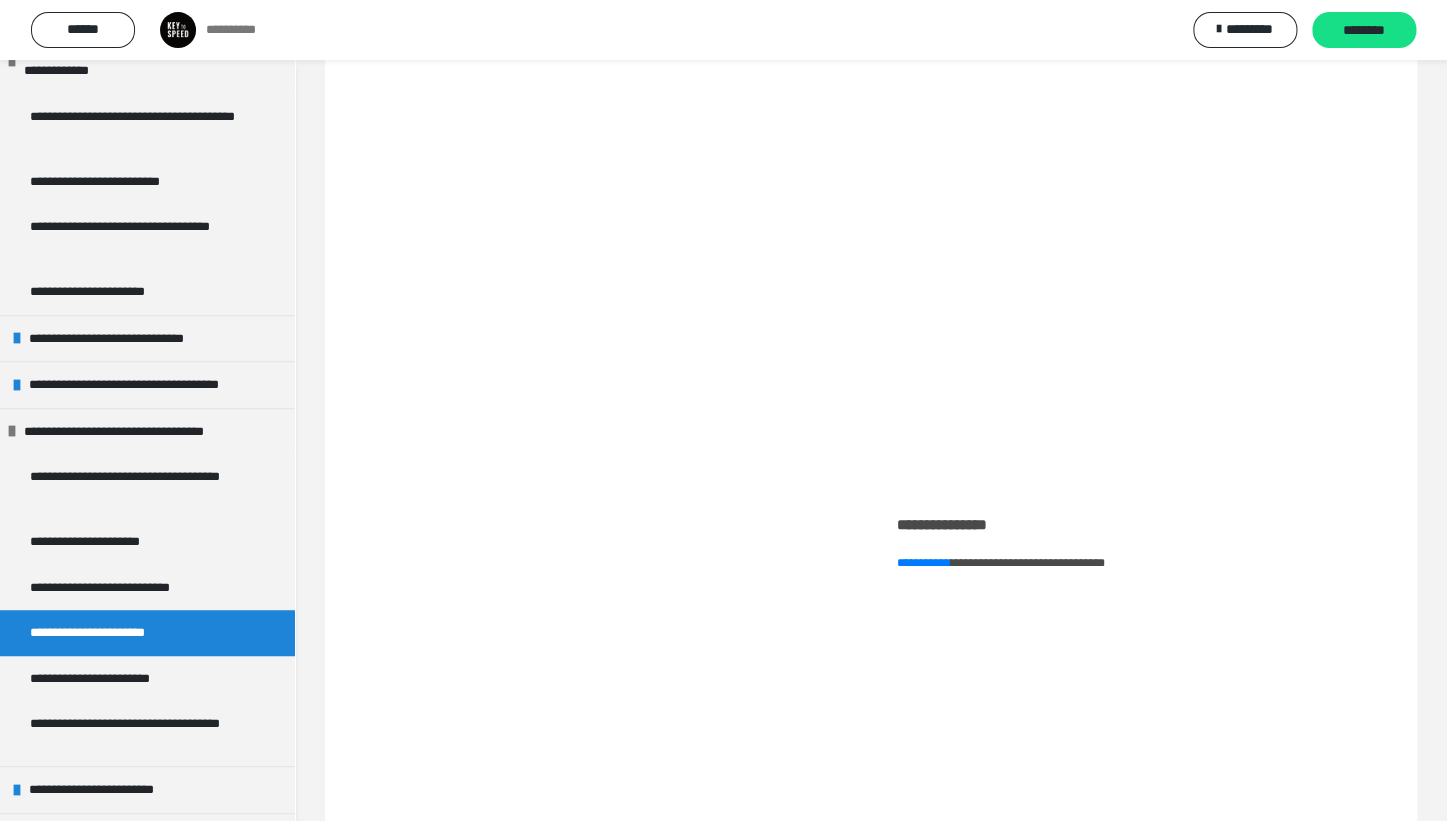 scroll, scrollTop: 298, scrollLeft: 0, axis: vertical 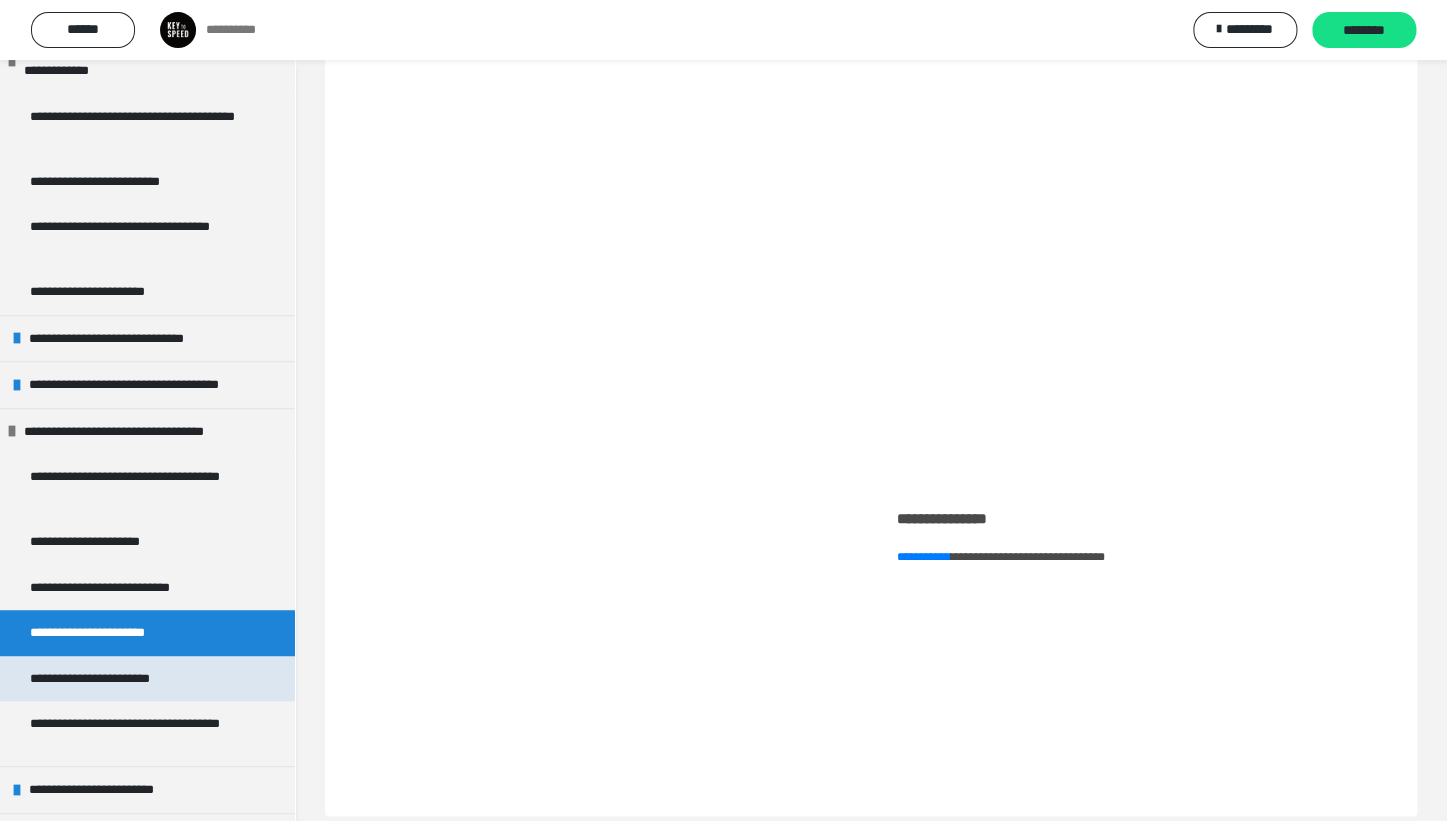 click on "**********" at bounding box center (102, 679) 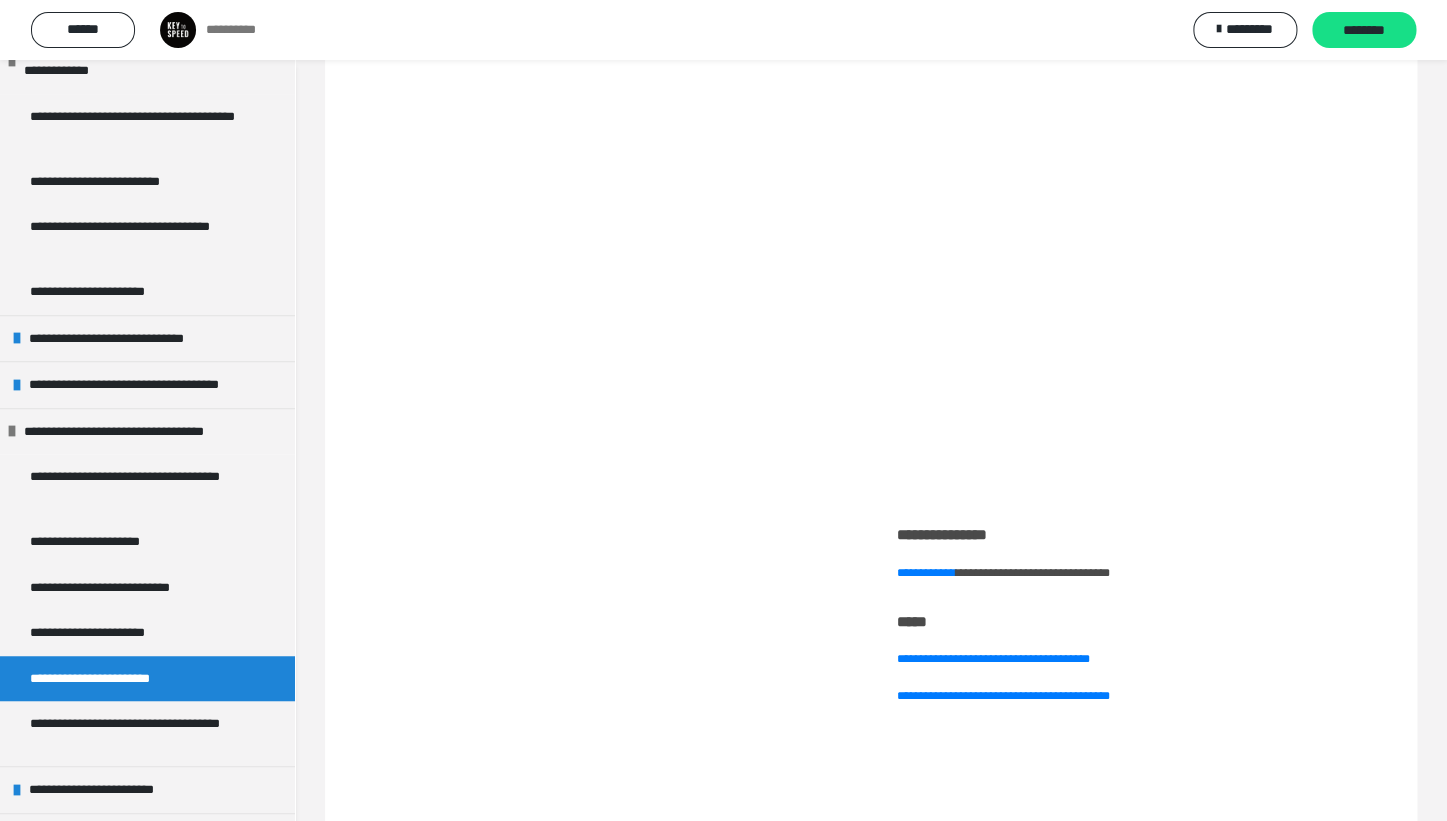 scroll, scrollTop: 323, scrollLeft: 0, axis: vertical 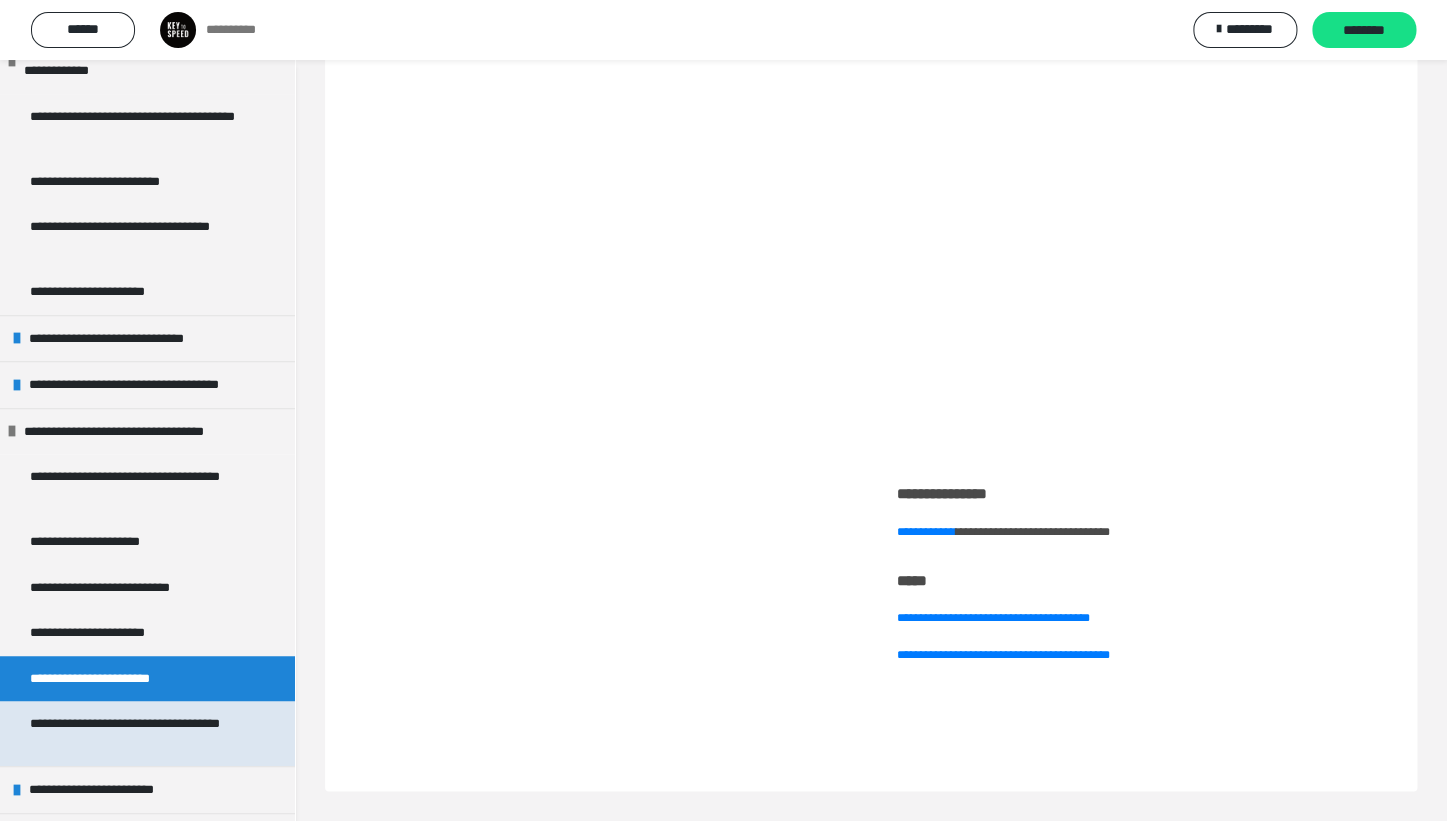 click on "**********" at bounding box center (139, 733) 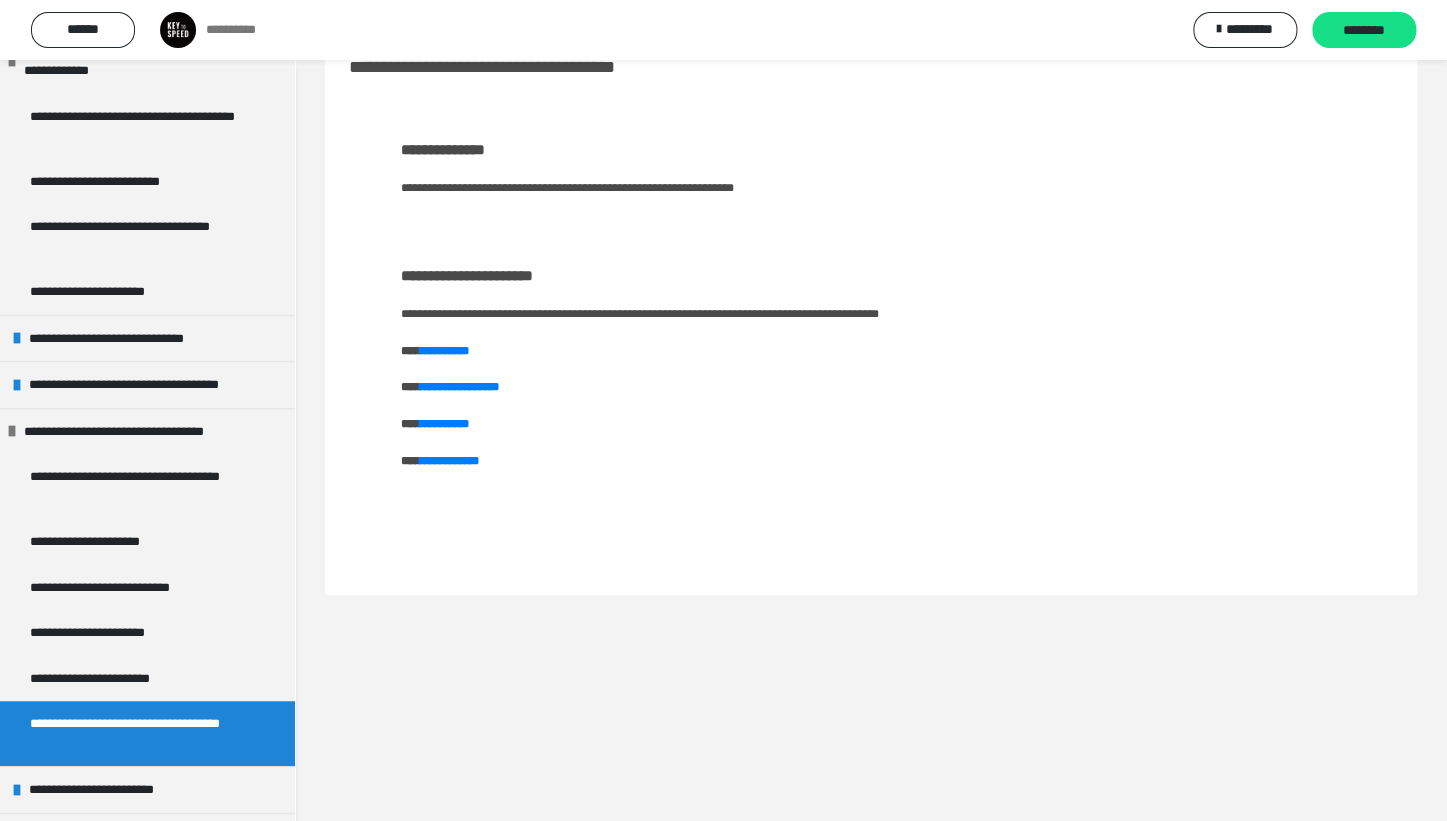 scroll, scrollTop: 60, scrollLeft: 0, axis: vertical 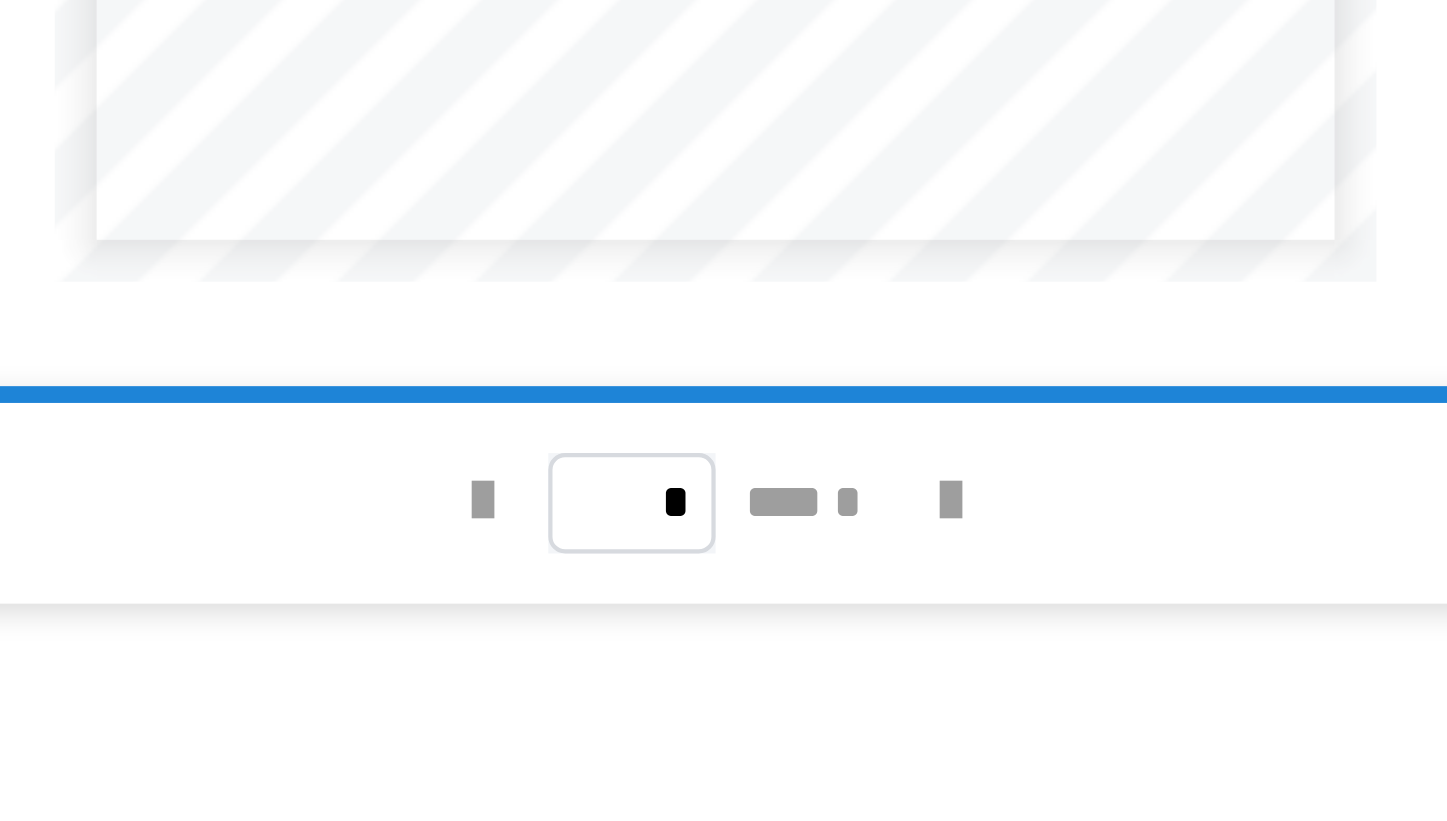 click on "* *** *" at bounding box center [871, 683] 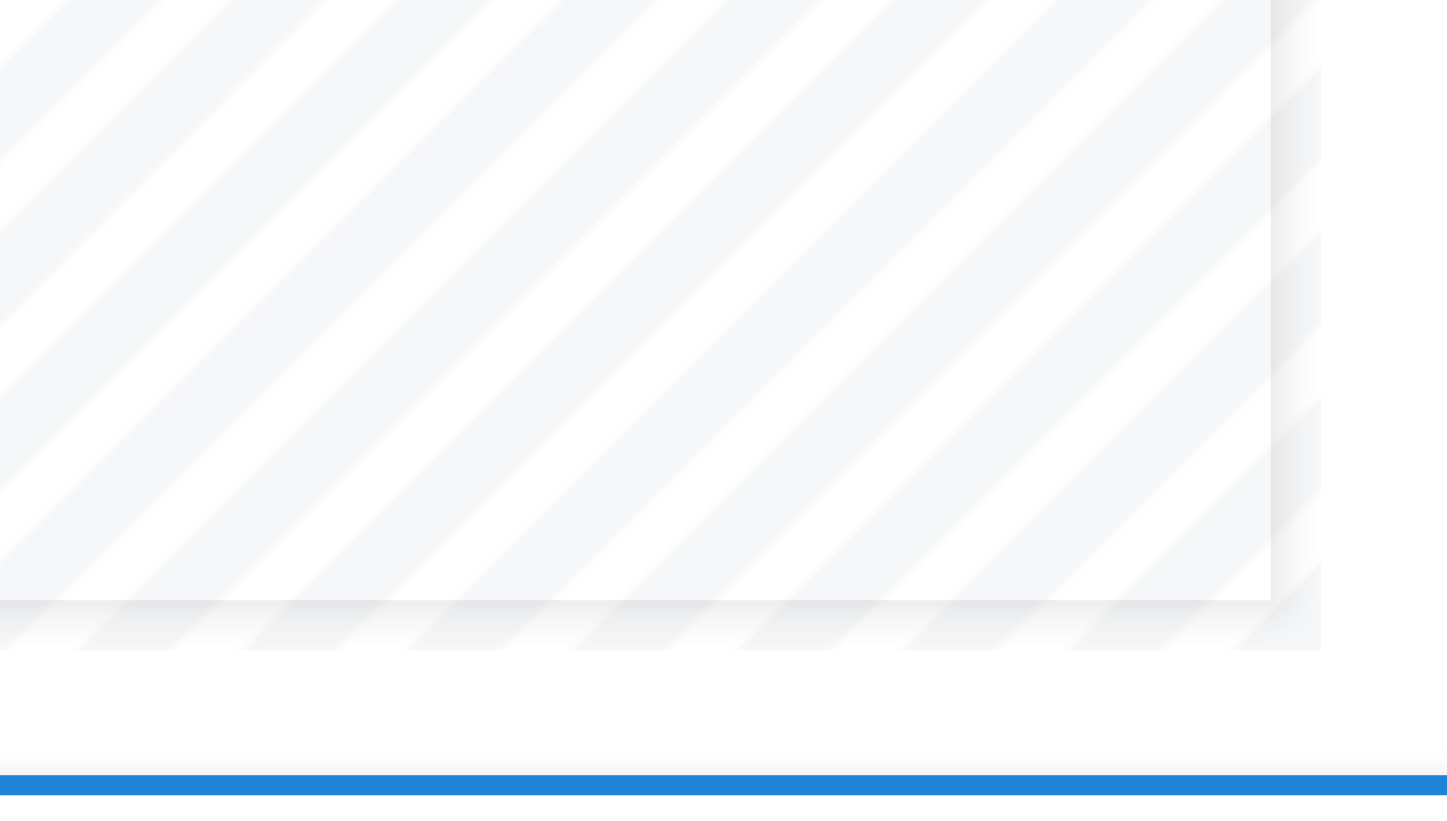 scroll, scrollTop: 25, scrollLeft: 0, axis: vertical 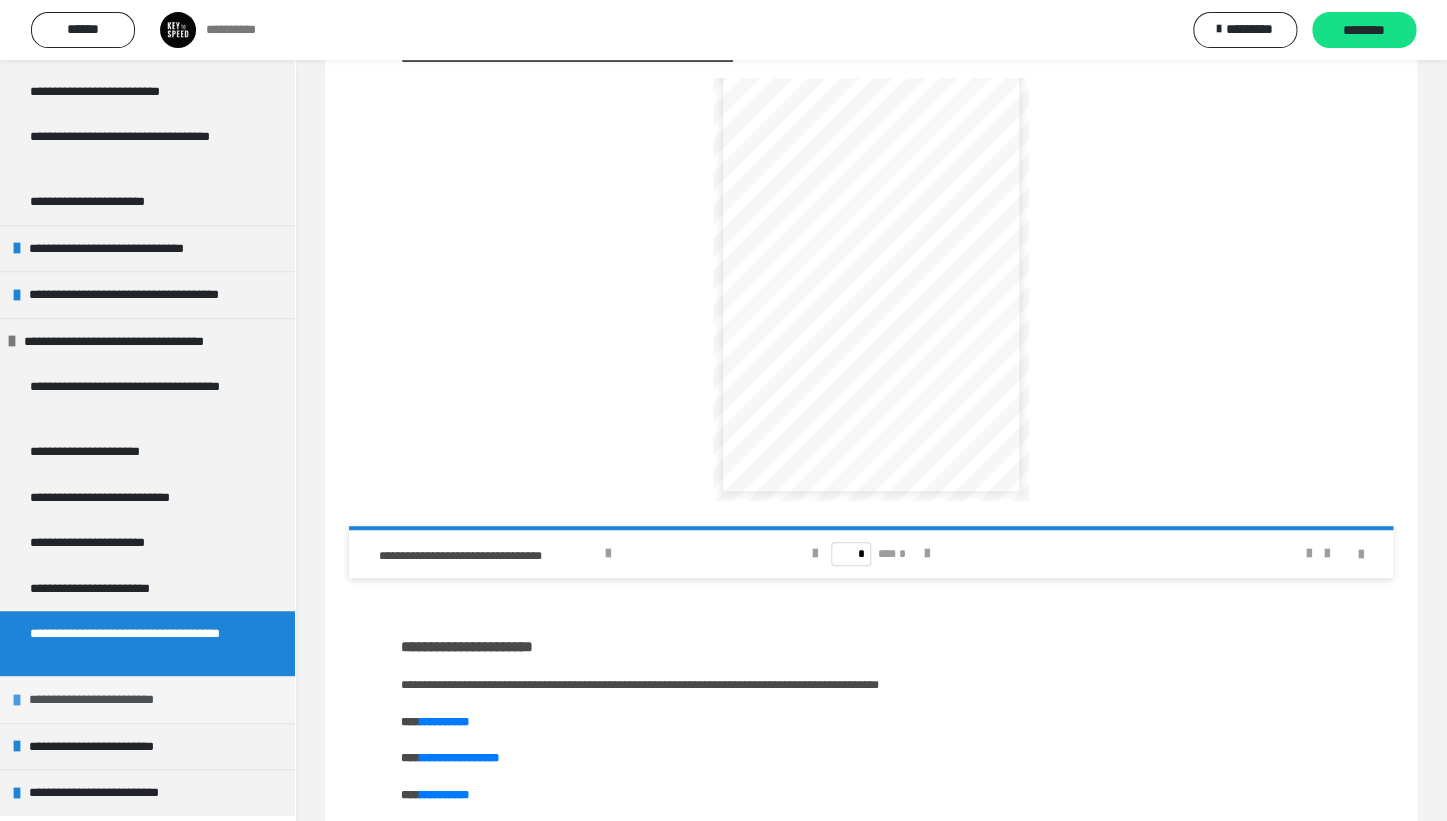 click at bounding box center (17, 700) 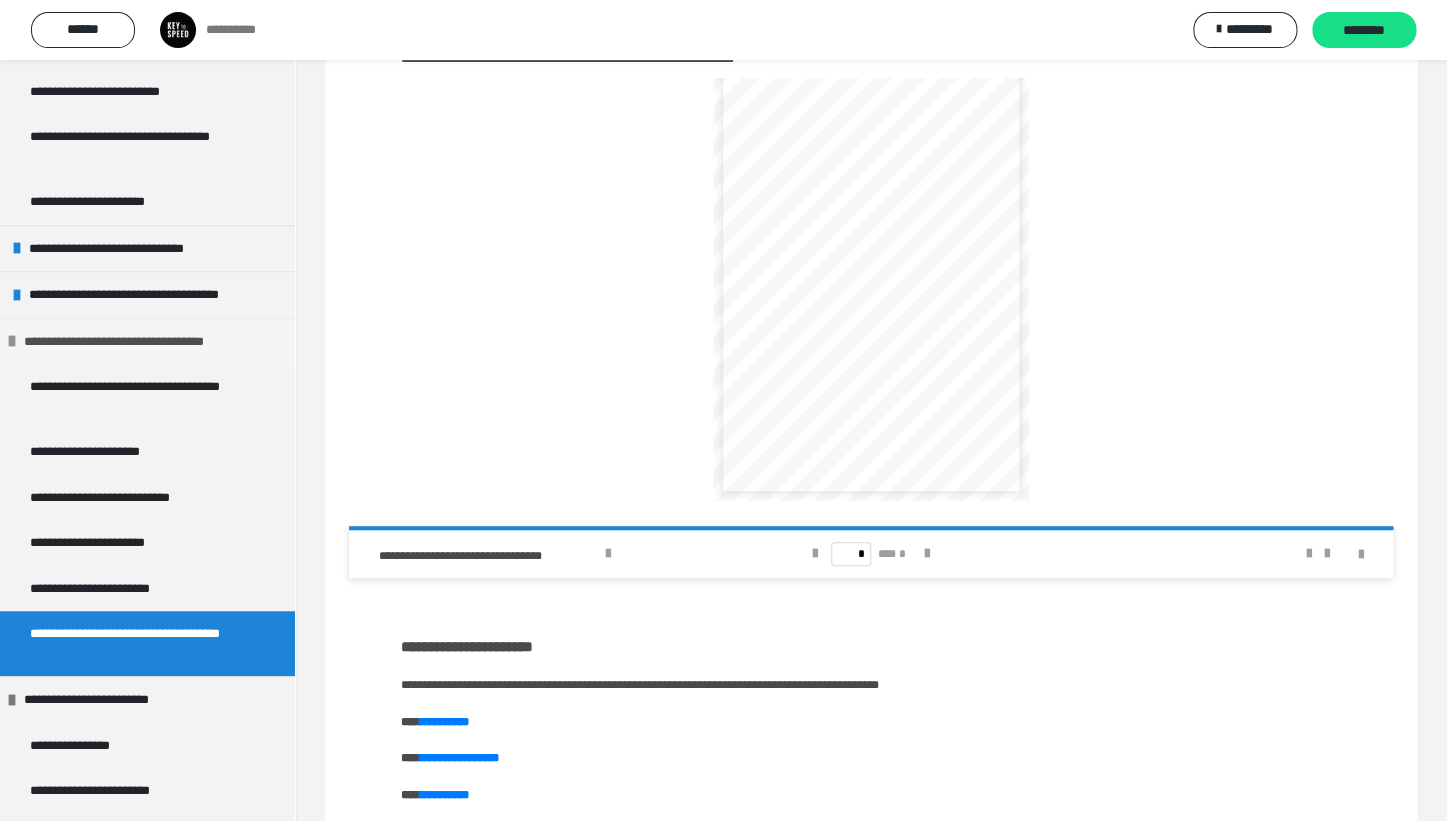 click at bounding box center [12, 341] 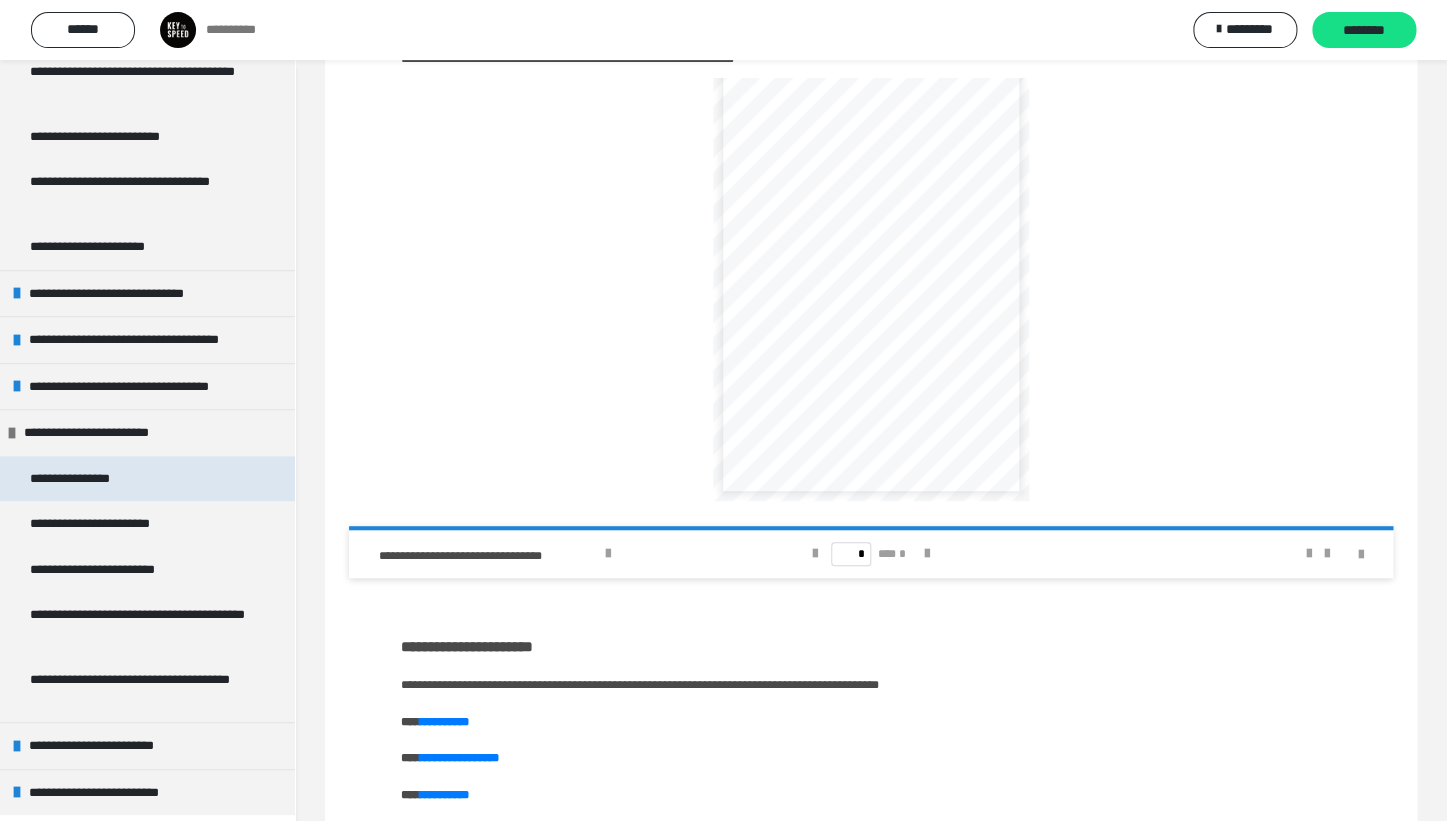 scroll, scrollTop: 194, scrollLeft: 0, axis: vertical 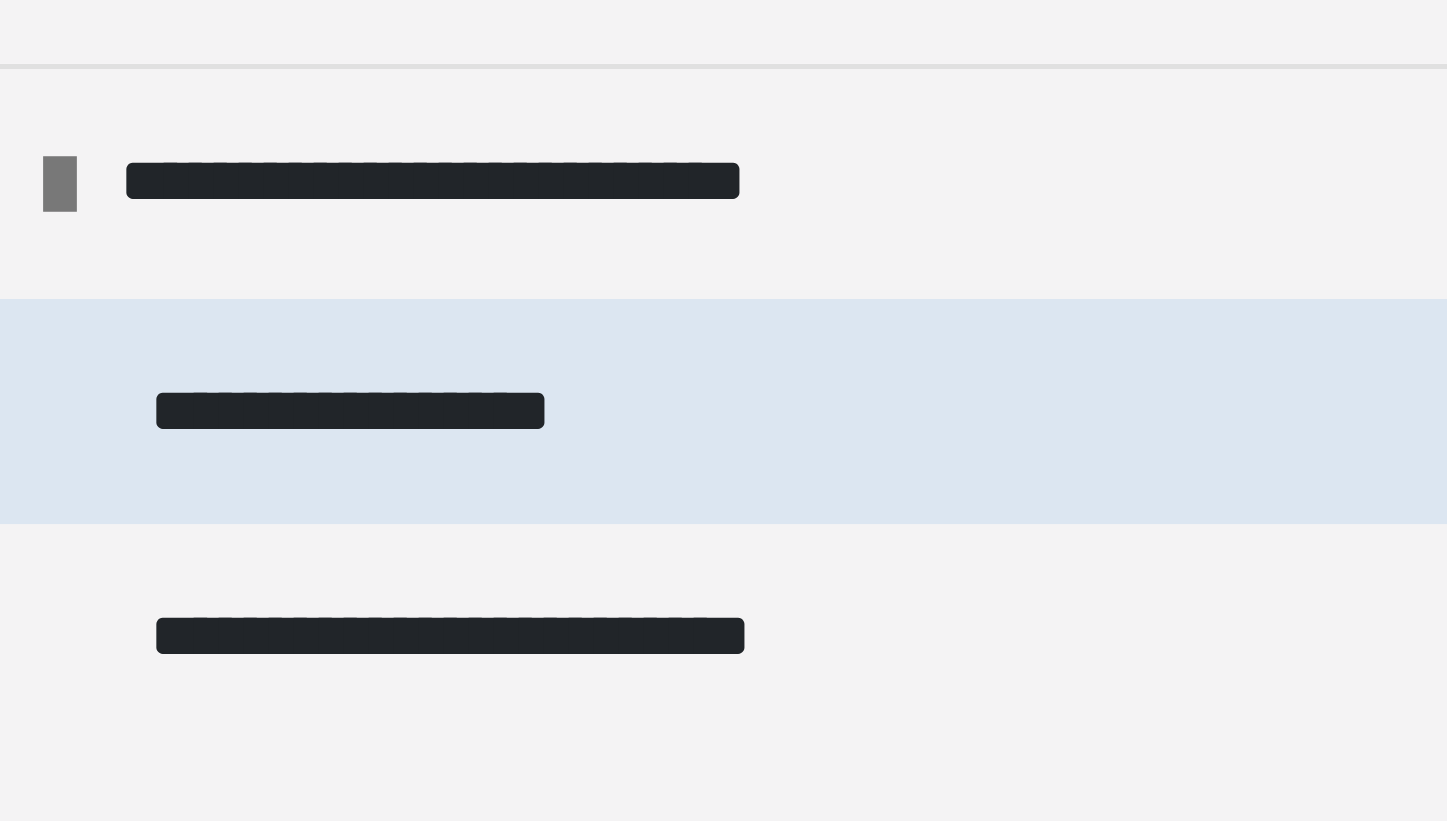 click on "**********" at bounding box center (81, 480) 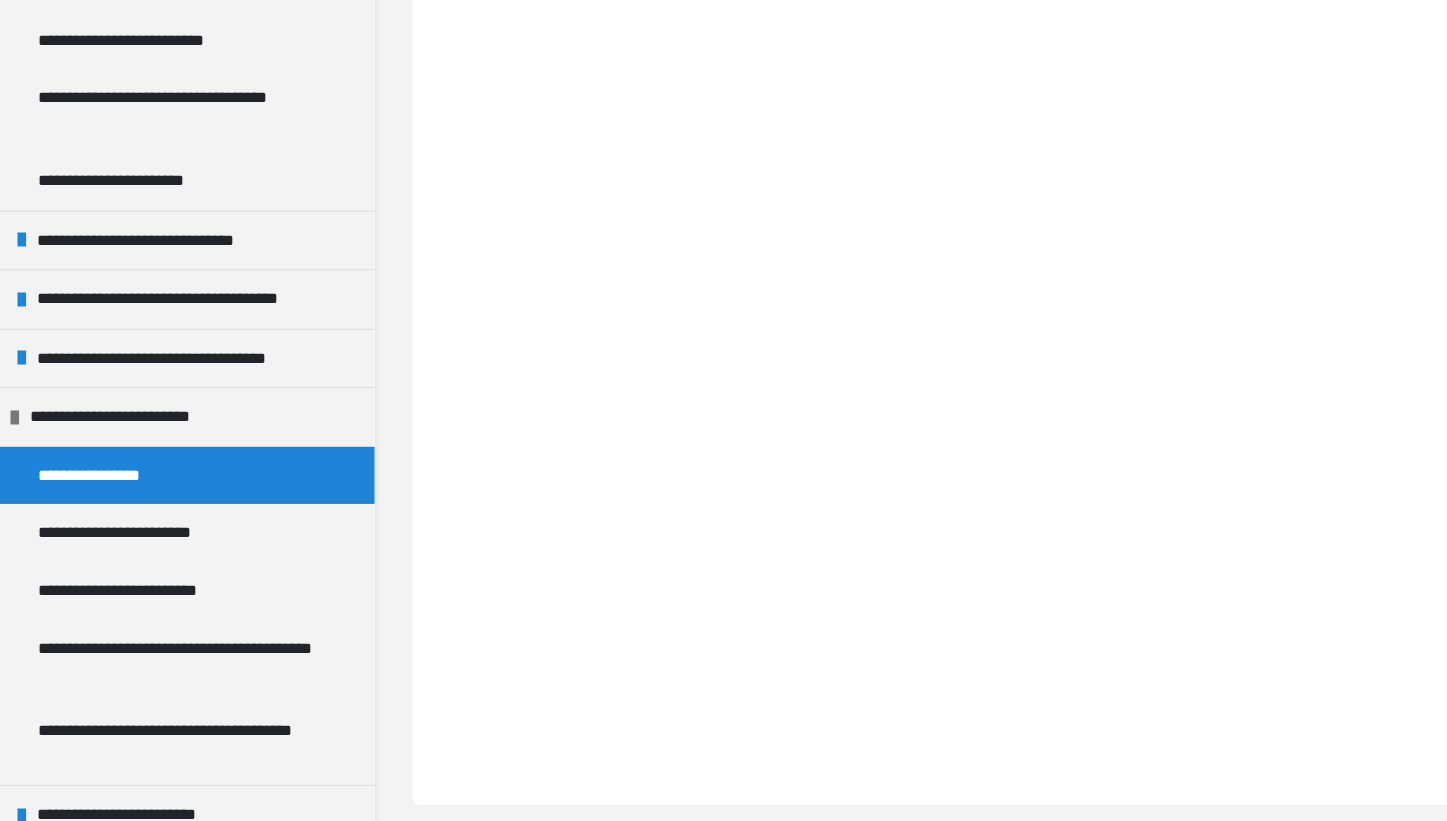 scroll, scrollTop: 59, scrollLeft: 0, axis: vertical 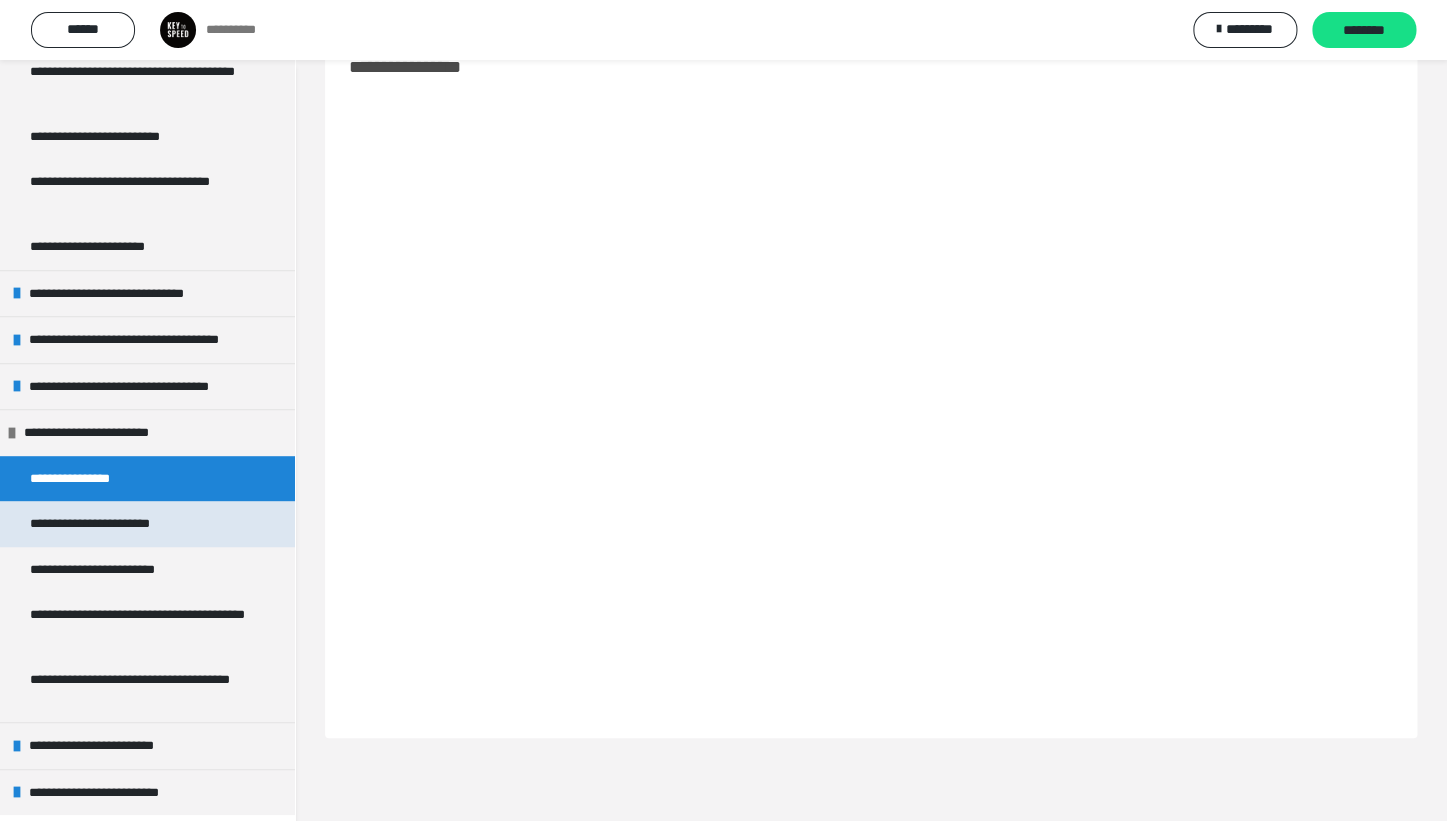 click on "**********" at bounding box center (108, 524) 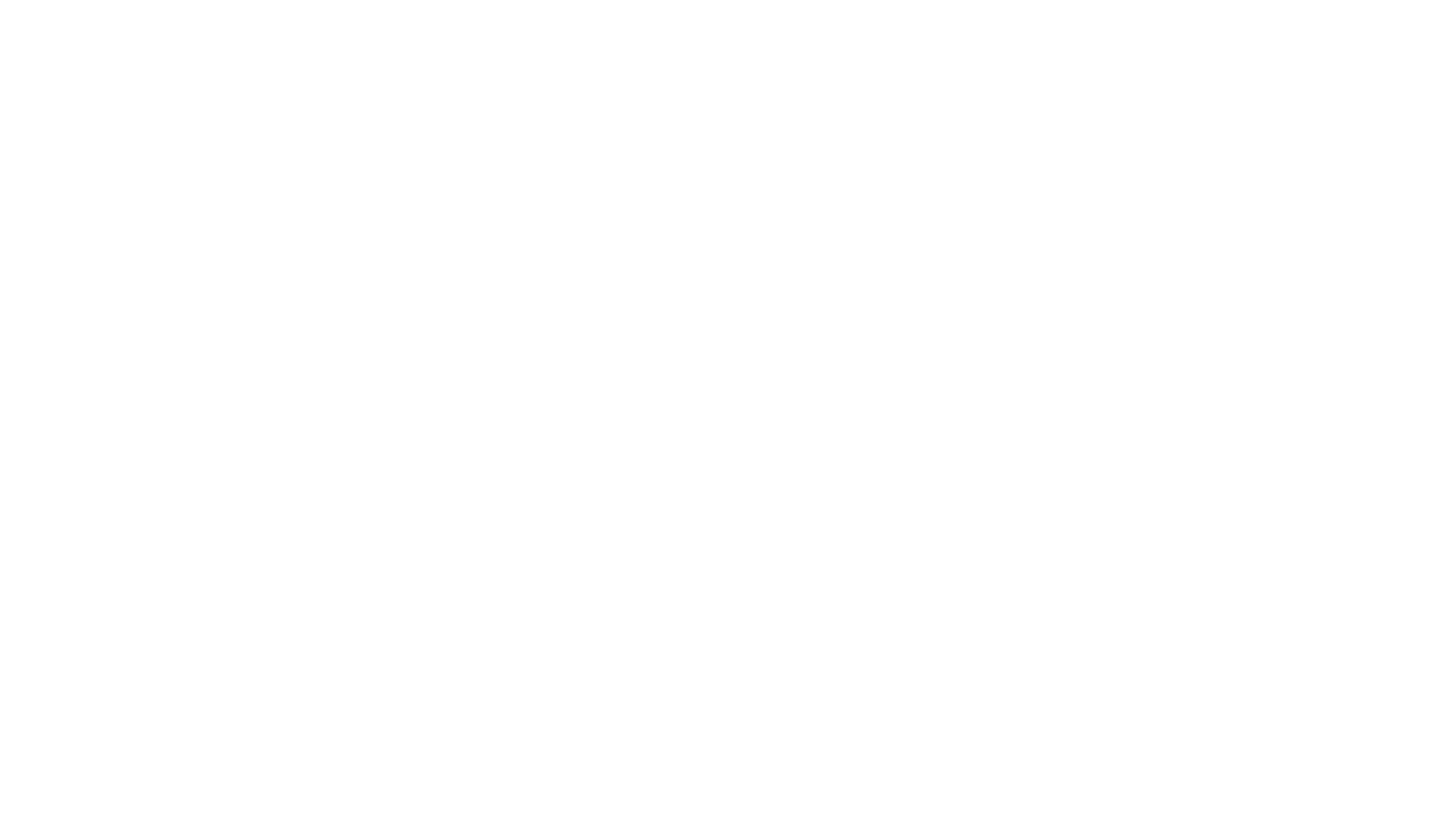 scroll, scrollTop: 194, scrollLeft: 0, axis: vertical 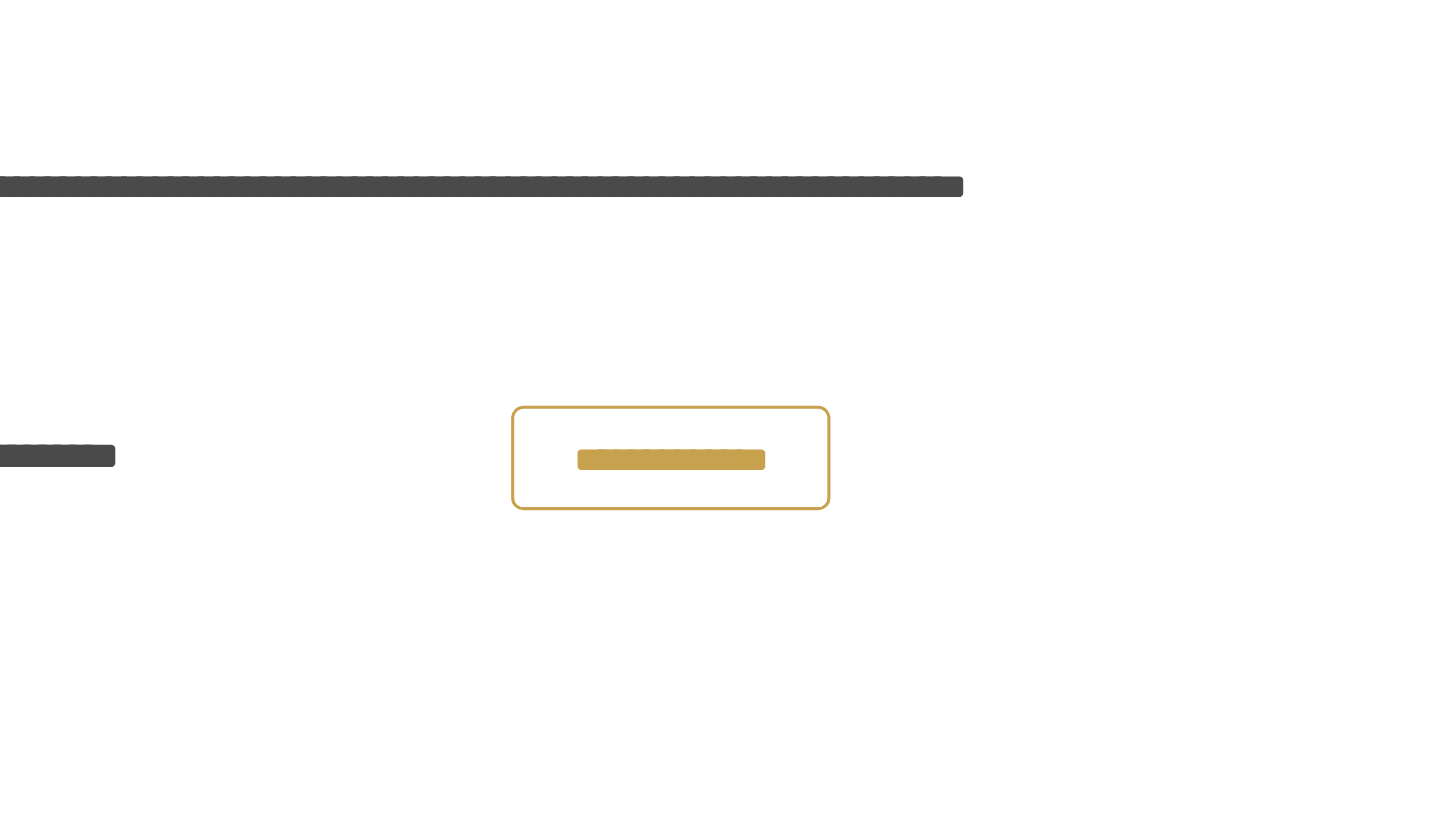 click on "**********" at bounding box center (793, 571) 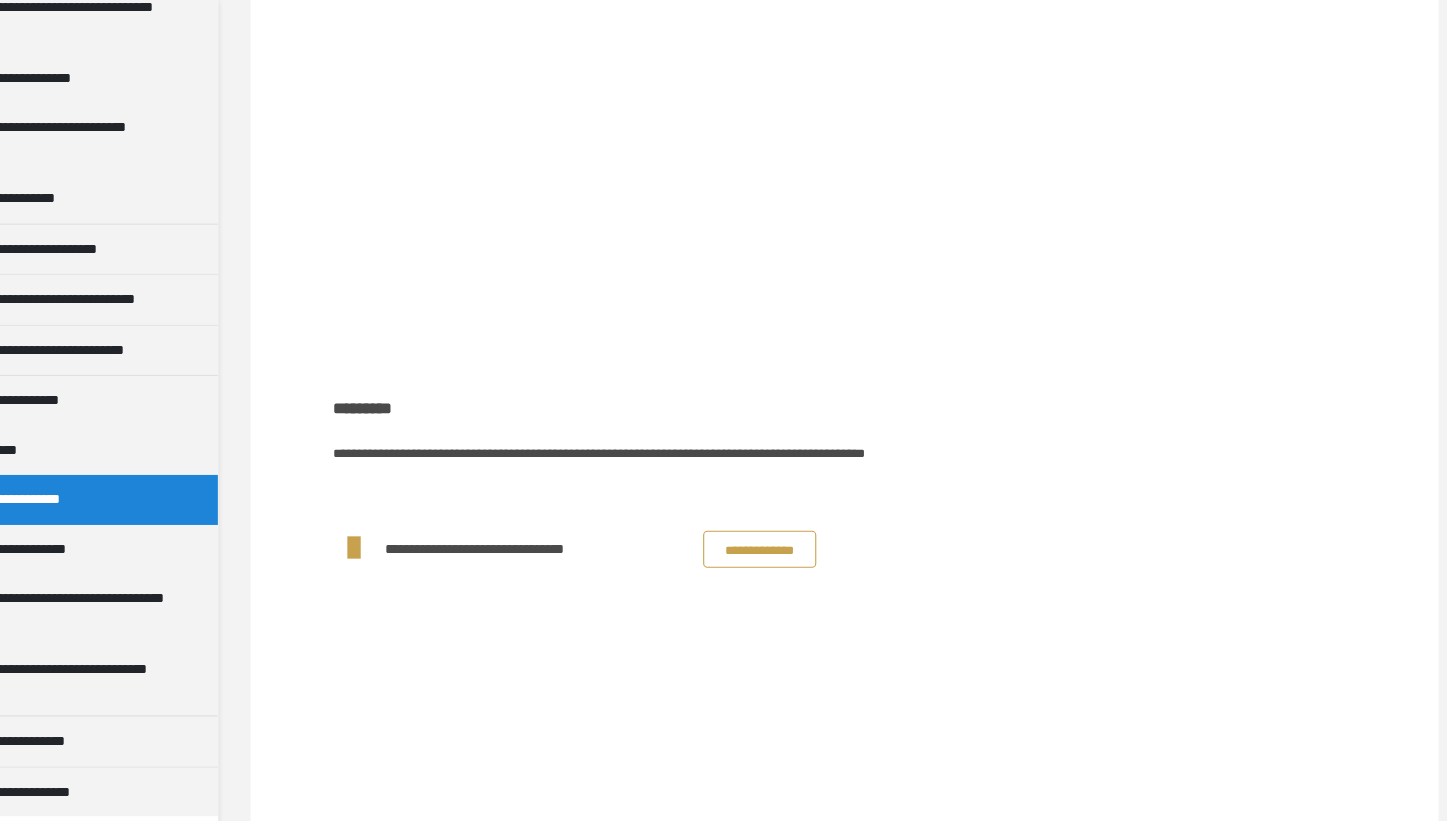 scroll, scrollTop: 194, scrollLeft: 0, axis: vertical 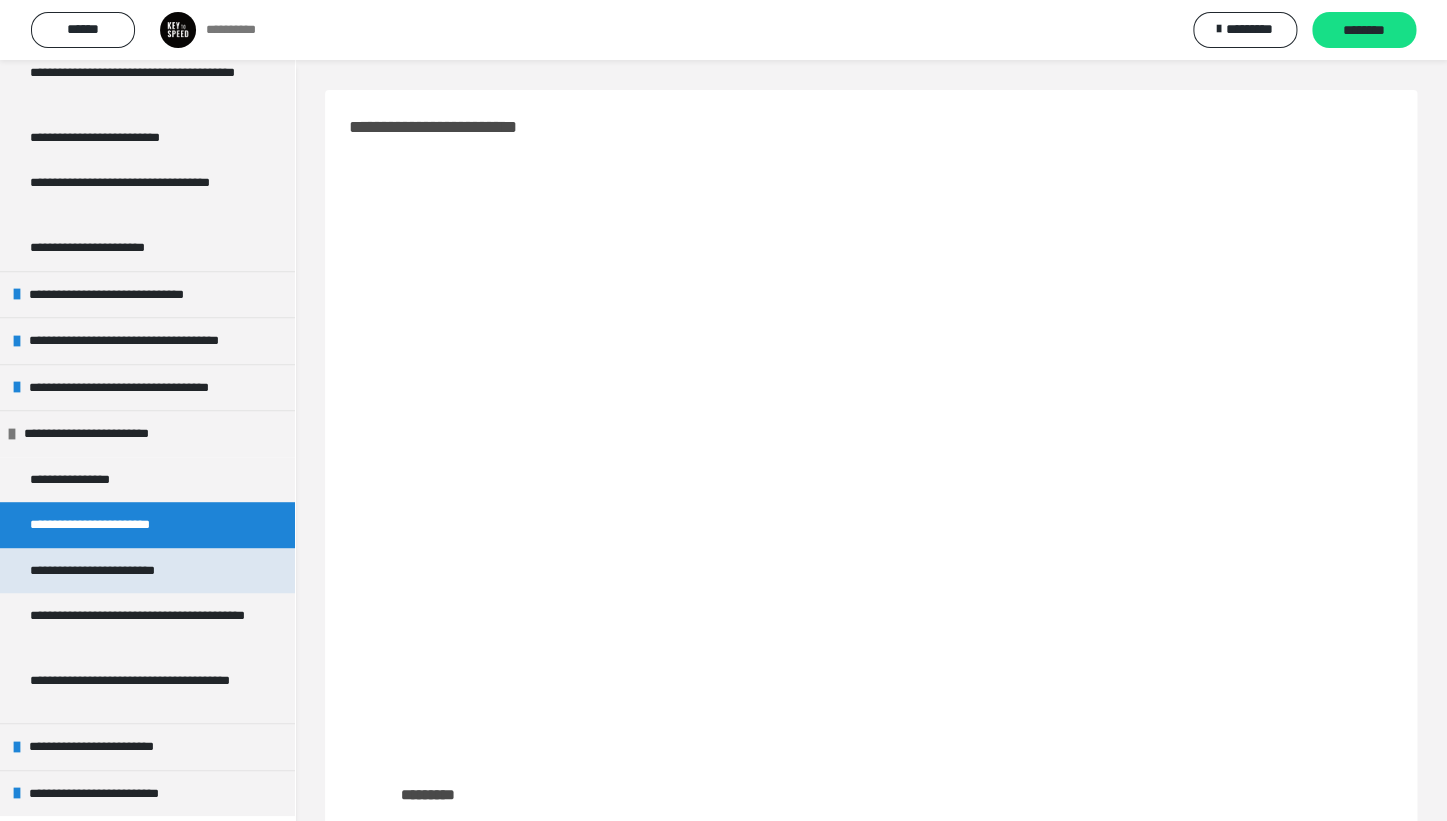 click on "**********" at bounding box center [112, 571] 